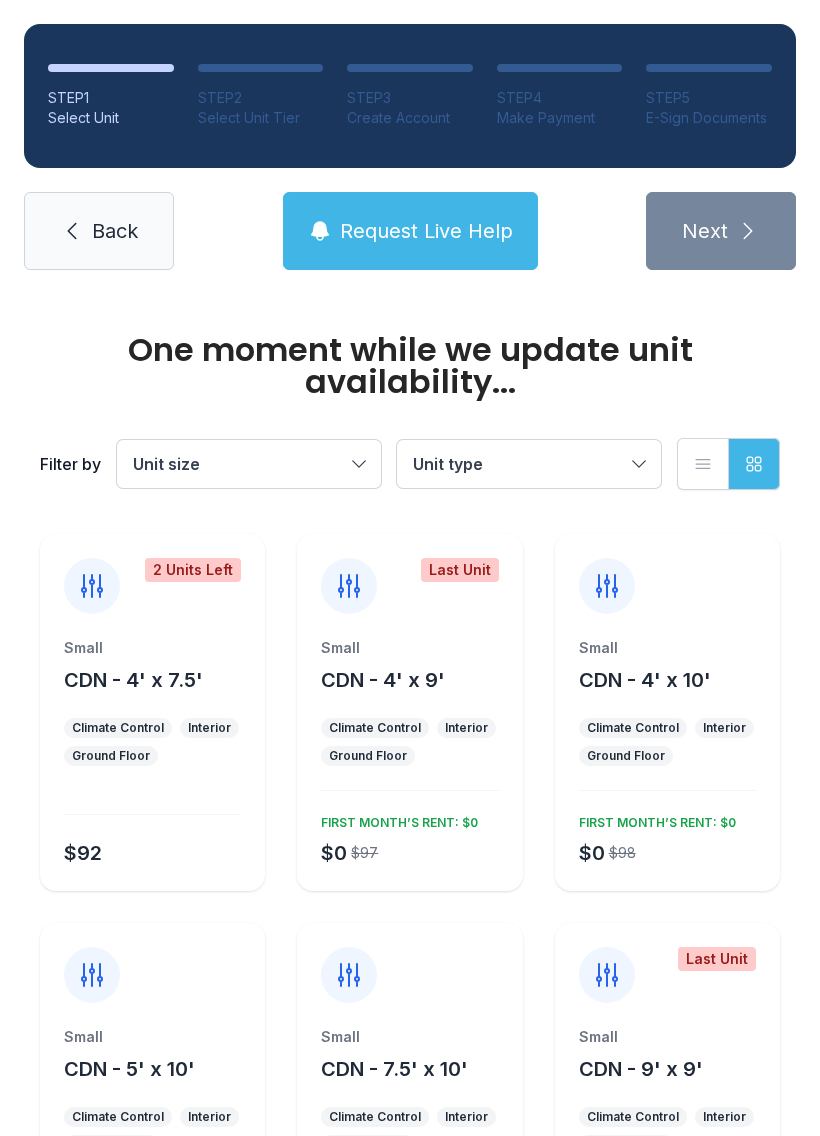 scroll, scrollTop: 0, scrollLeft: 0, axis: both 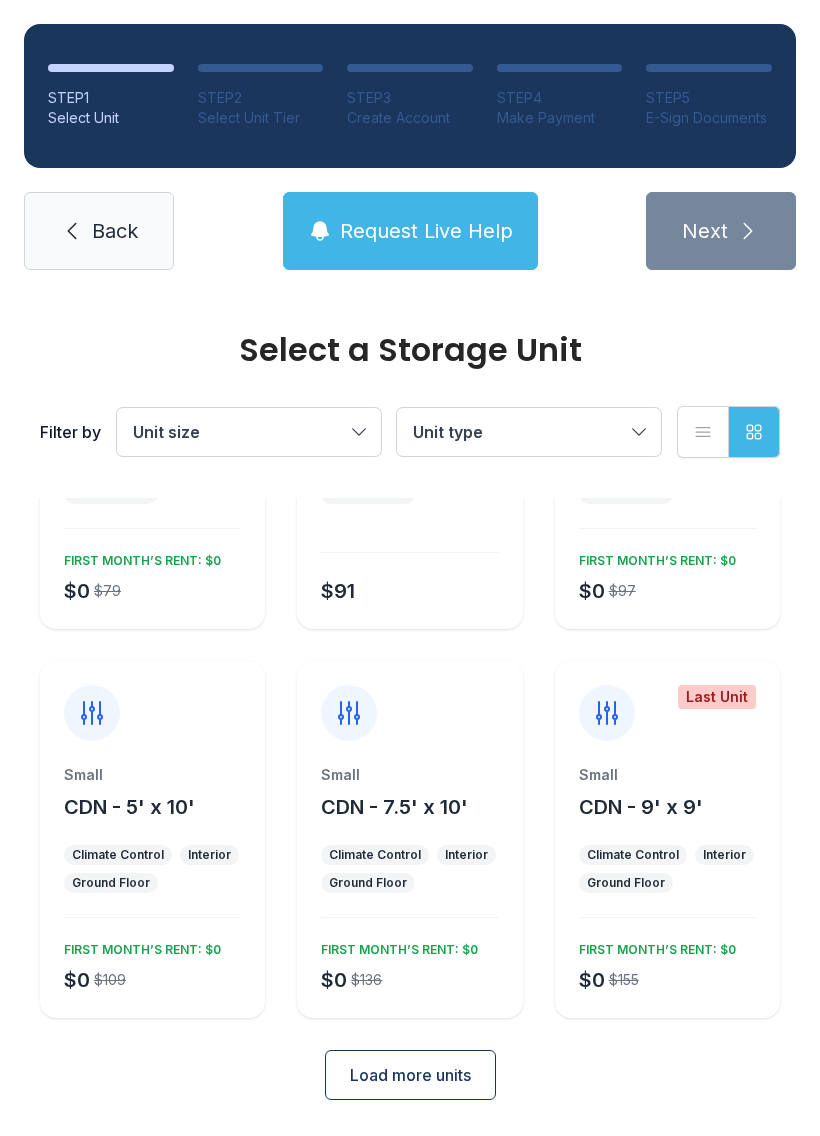 click on "Load more units" at bounding box center (410, 1075) 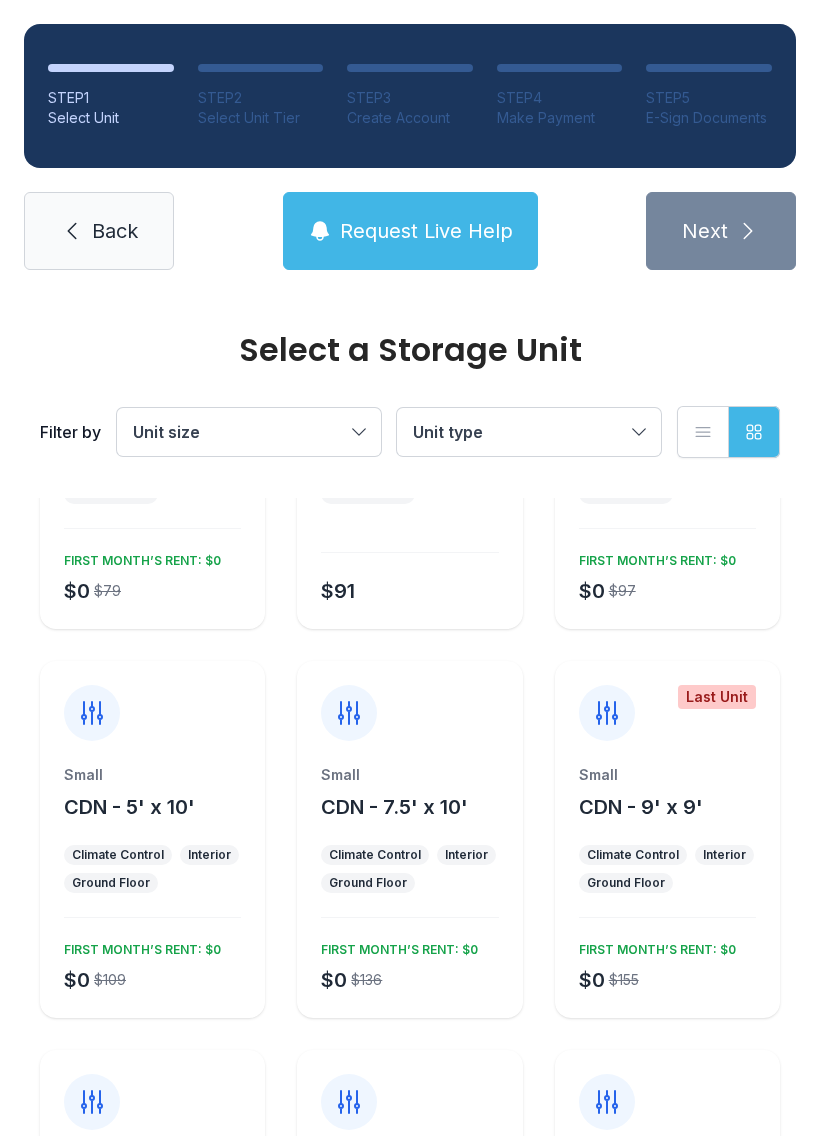click on "Unit size" at bounding box center (239, 432) 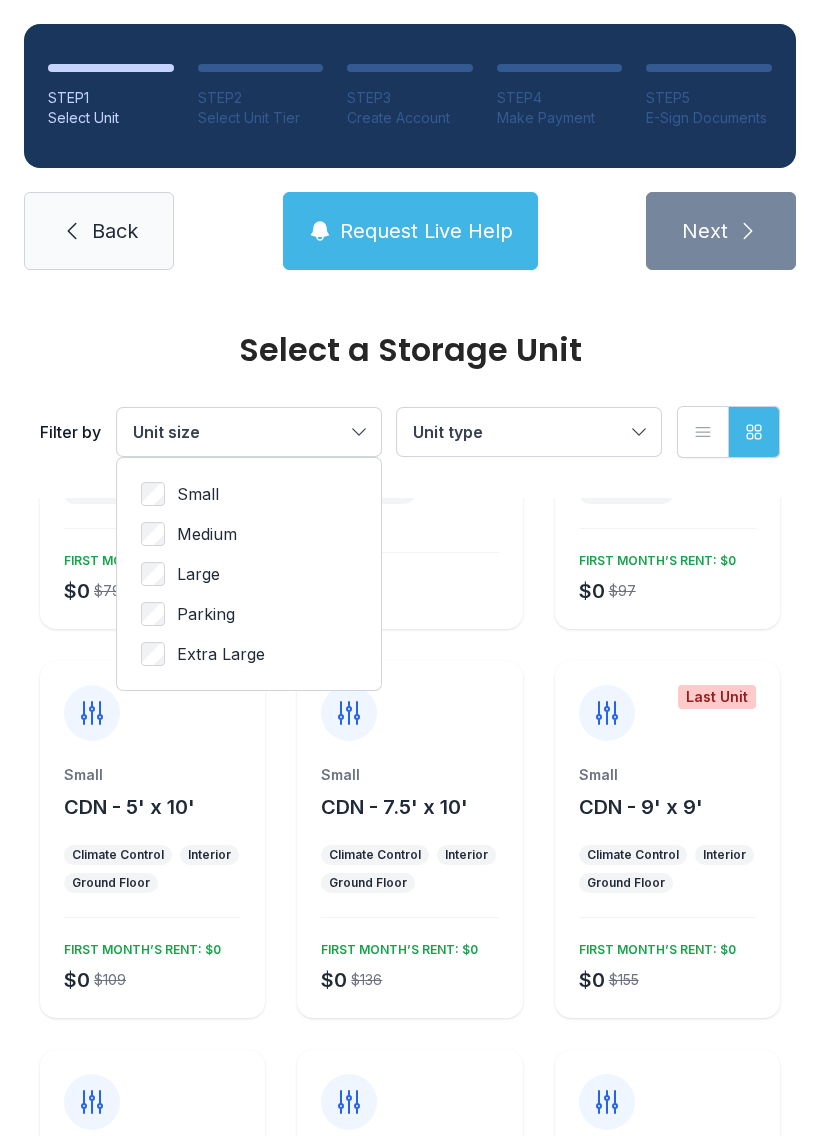 click on "Medium" at bounding box center [198, 494] 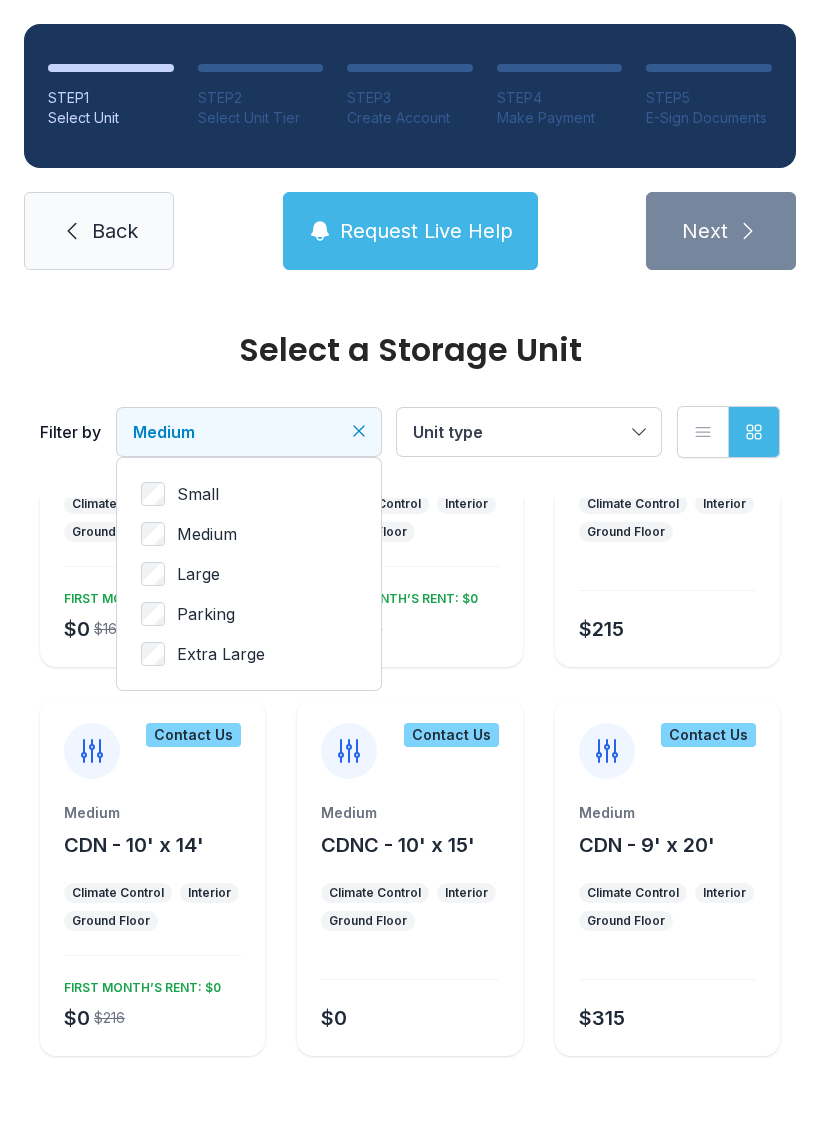 scroll, scrollTop: 148, scrollLeft: 0, axis: vertical 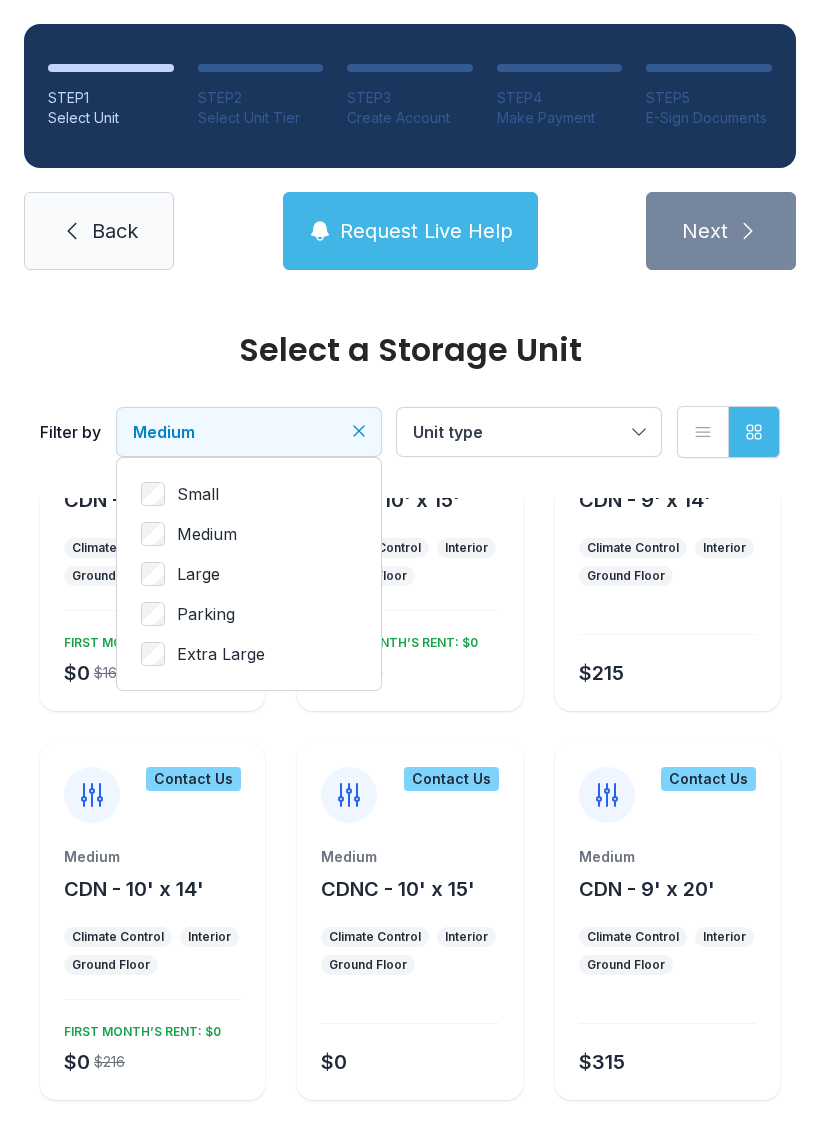 click on "Medium" at bounding box center (198, 494) 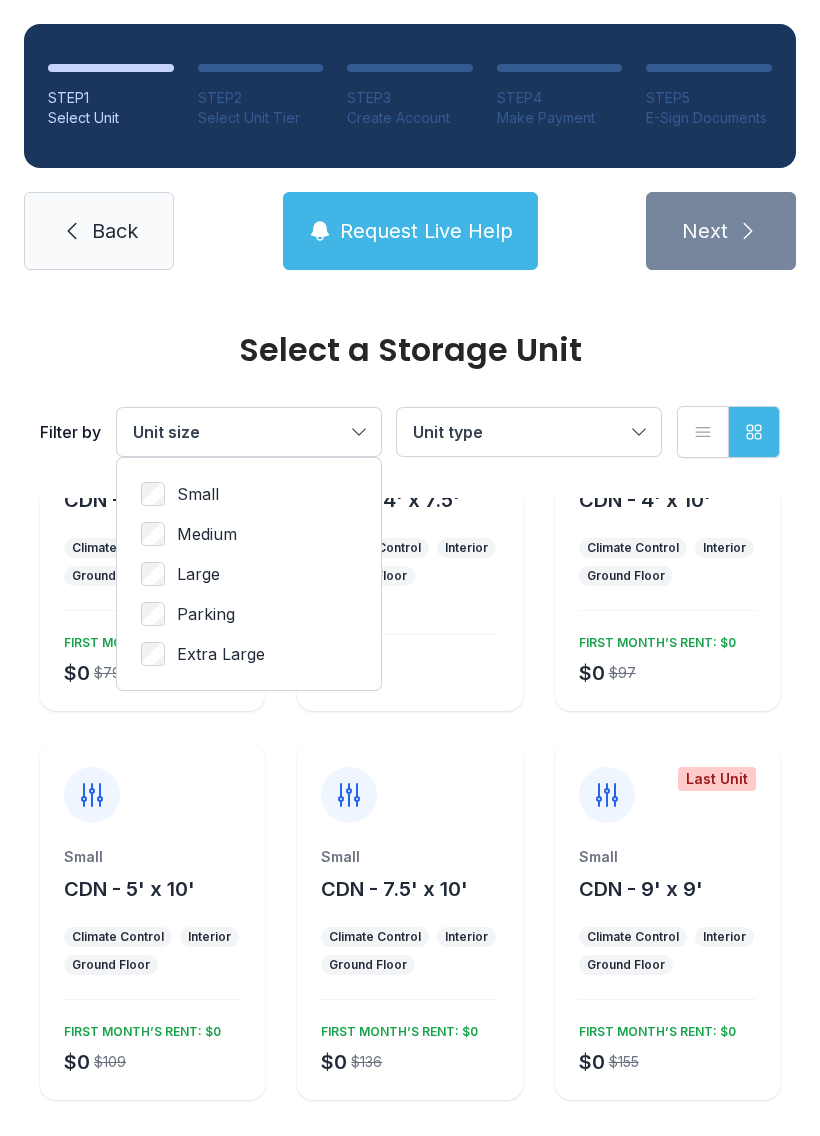 click on "Large" at bounding box center (198, 494) 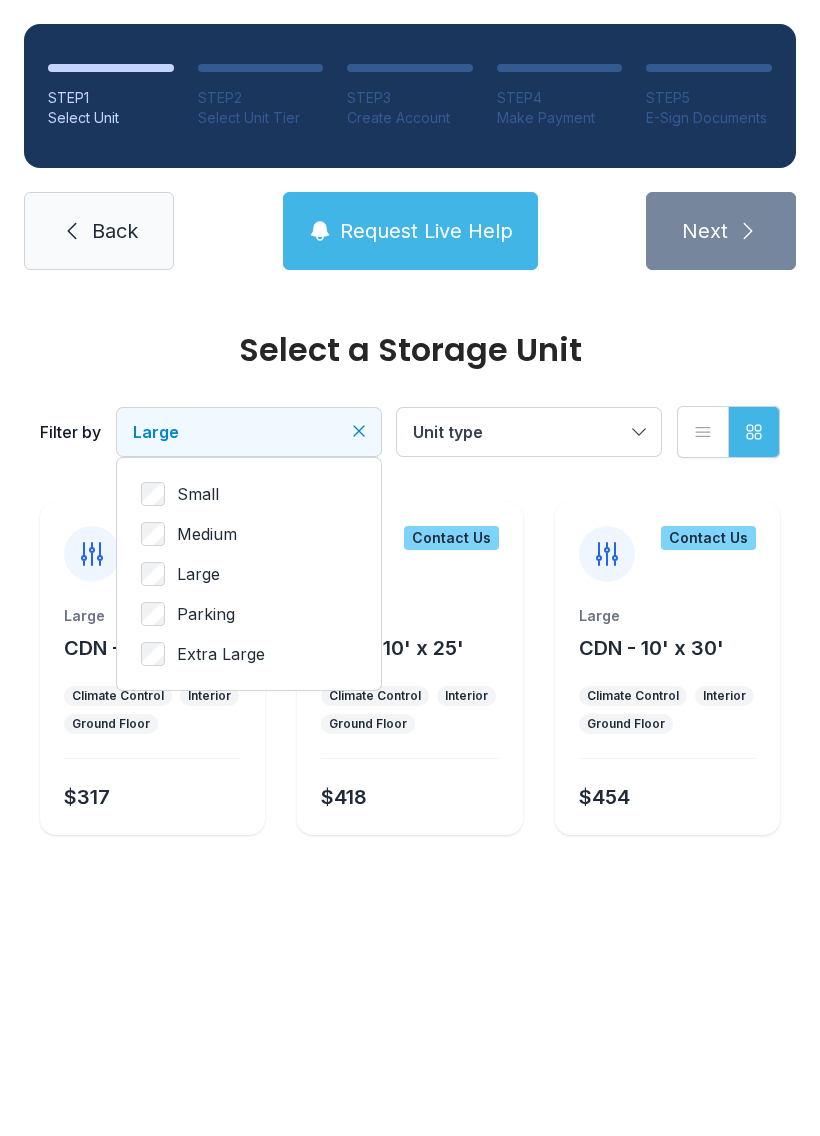 scroll, scrollTop: 0, scrollLeft: 0, axis: both 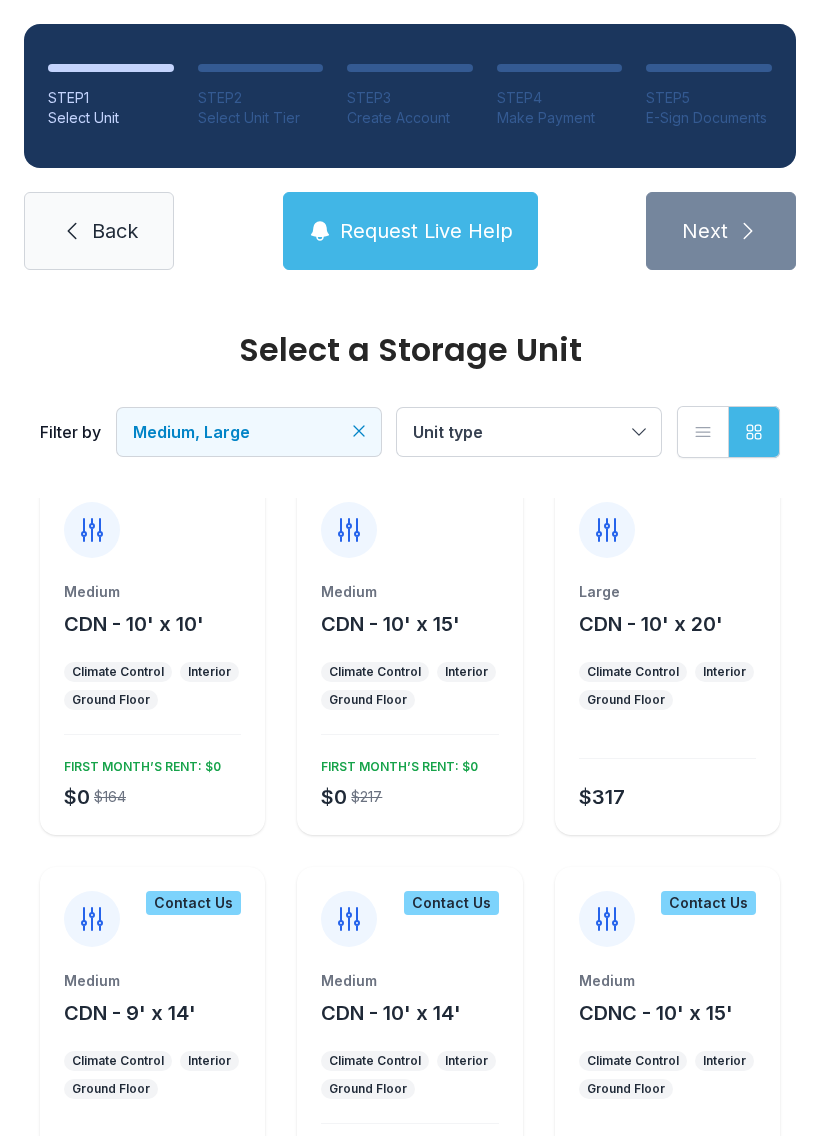 click on "FIRST MONTH’S RENT: $0" at bounding box center (138, 763) 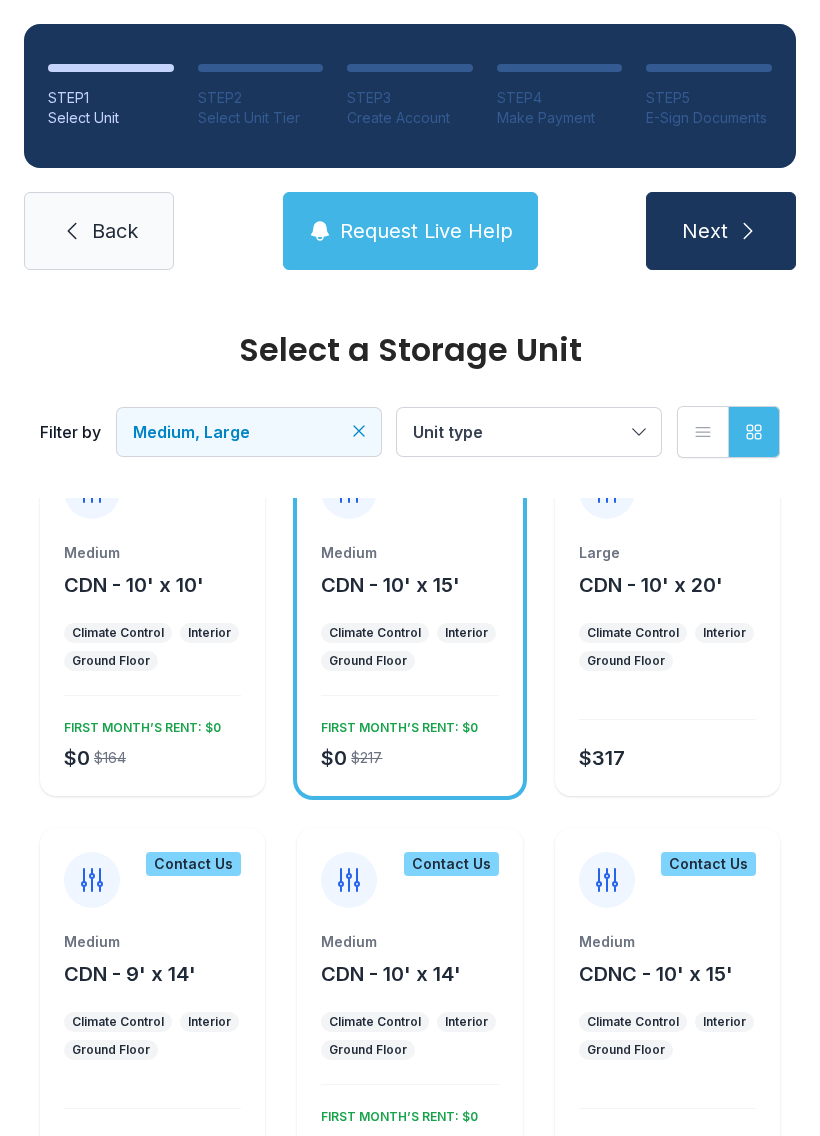 scroll, scrollTop: 60, scrollLeft: 0, axis: vertical 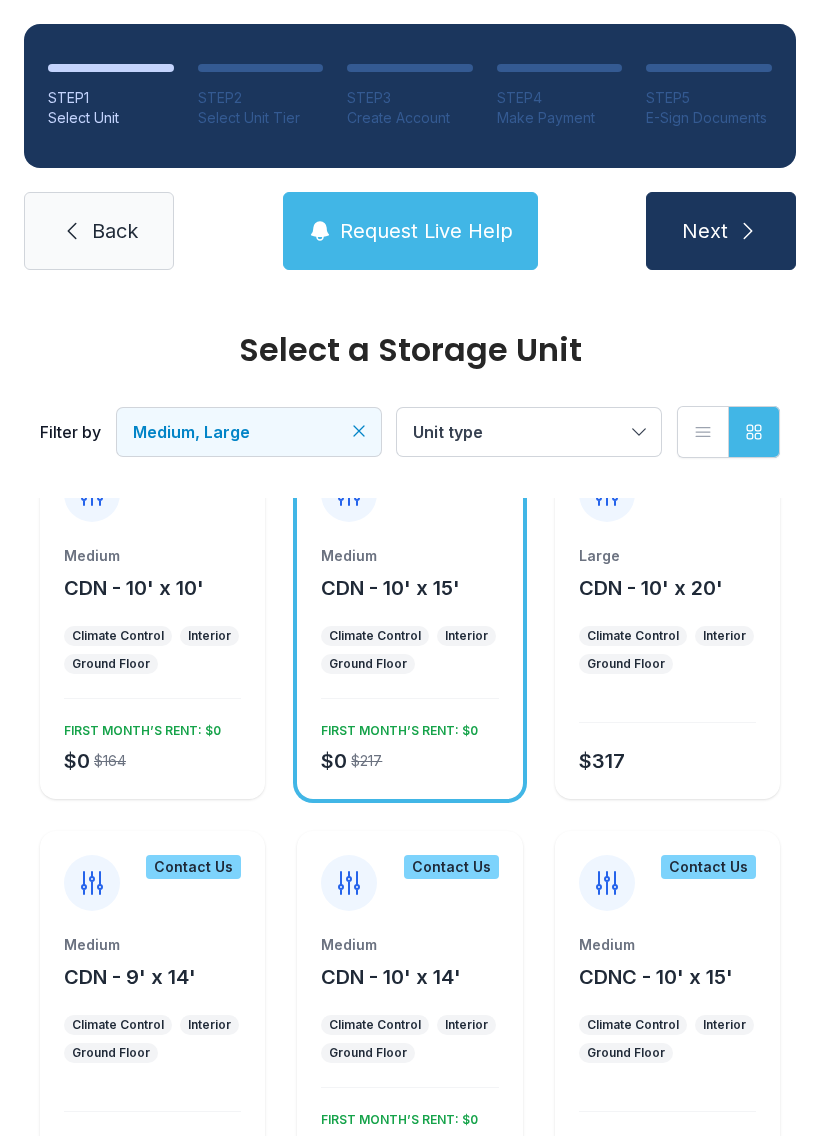 click on "Next" at bounding box center [721, 231] 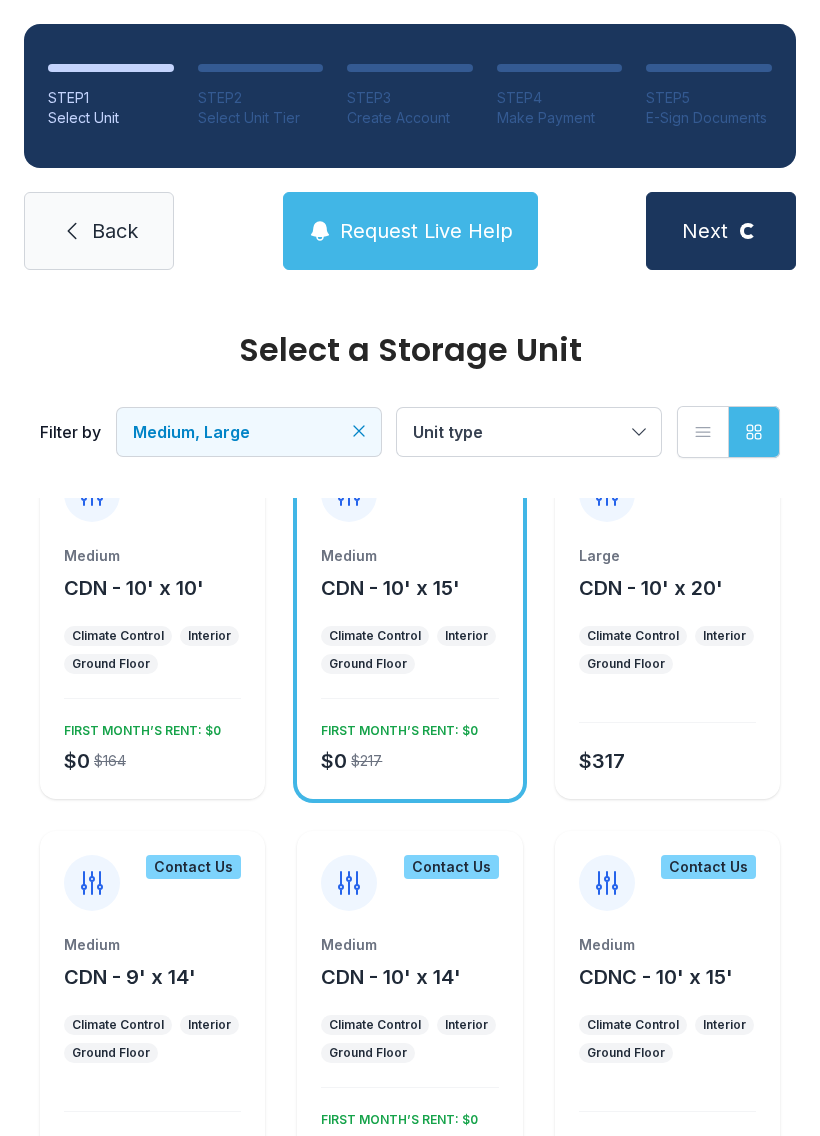 scroll, scrollTop: 0, scrollLeft: 0, axis: both 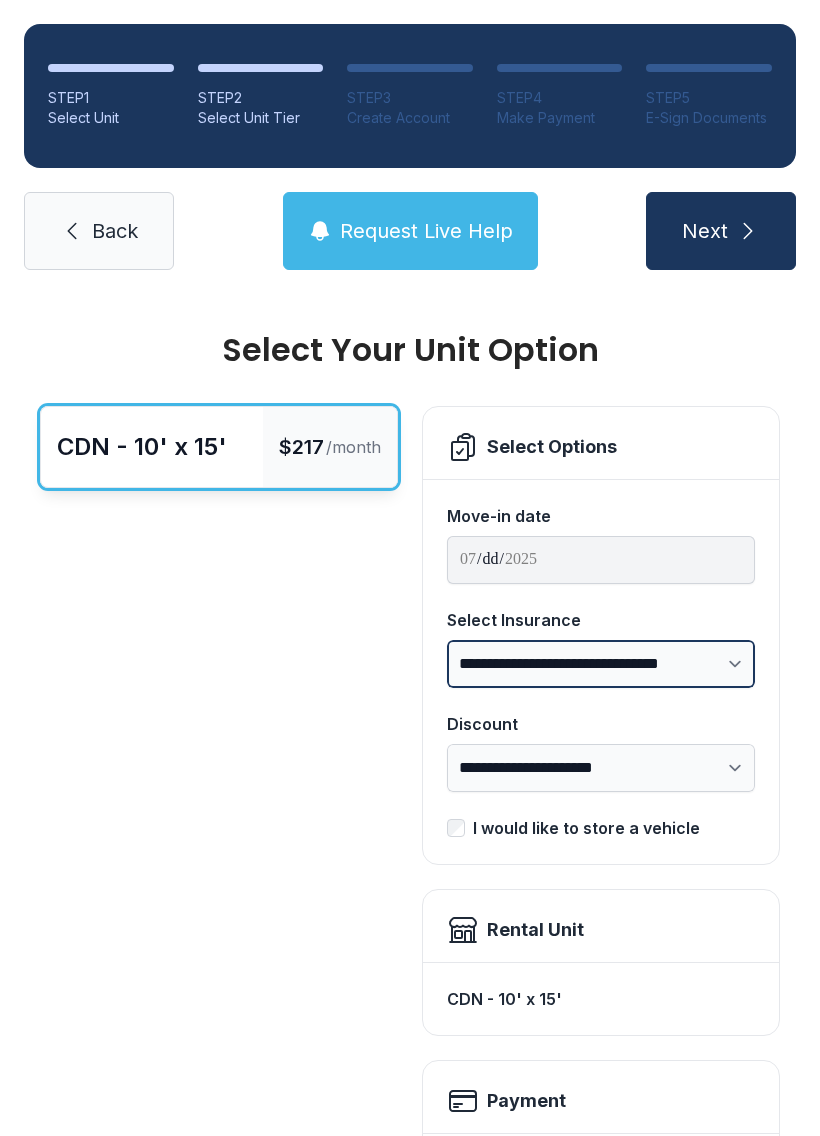 click on "**********" at bounding box center (601, 664) 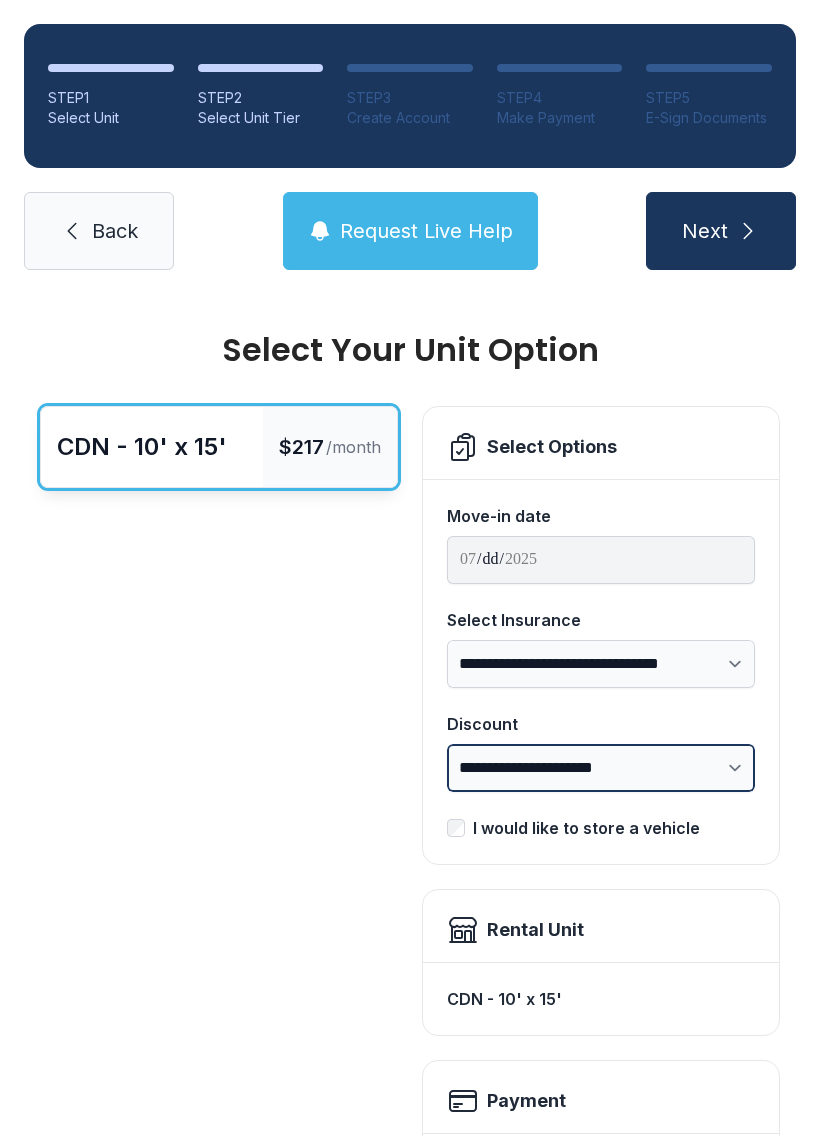 click on "**********" at bounding box center [601, 768] 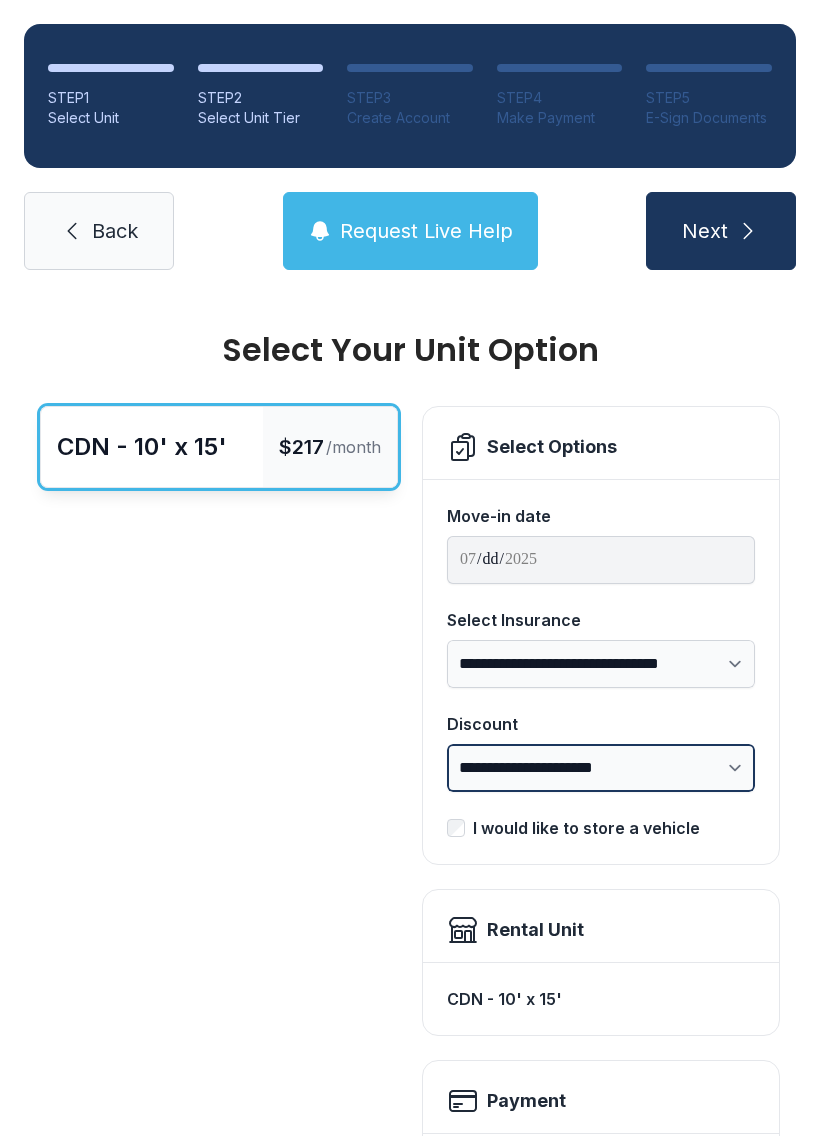 scroll, scrollTop: 0, scrollLeft: 0, axis: both 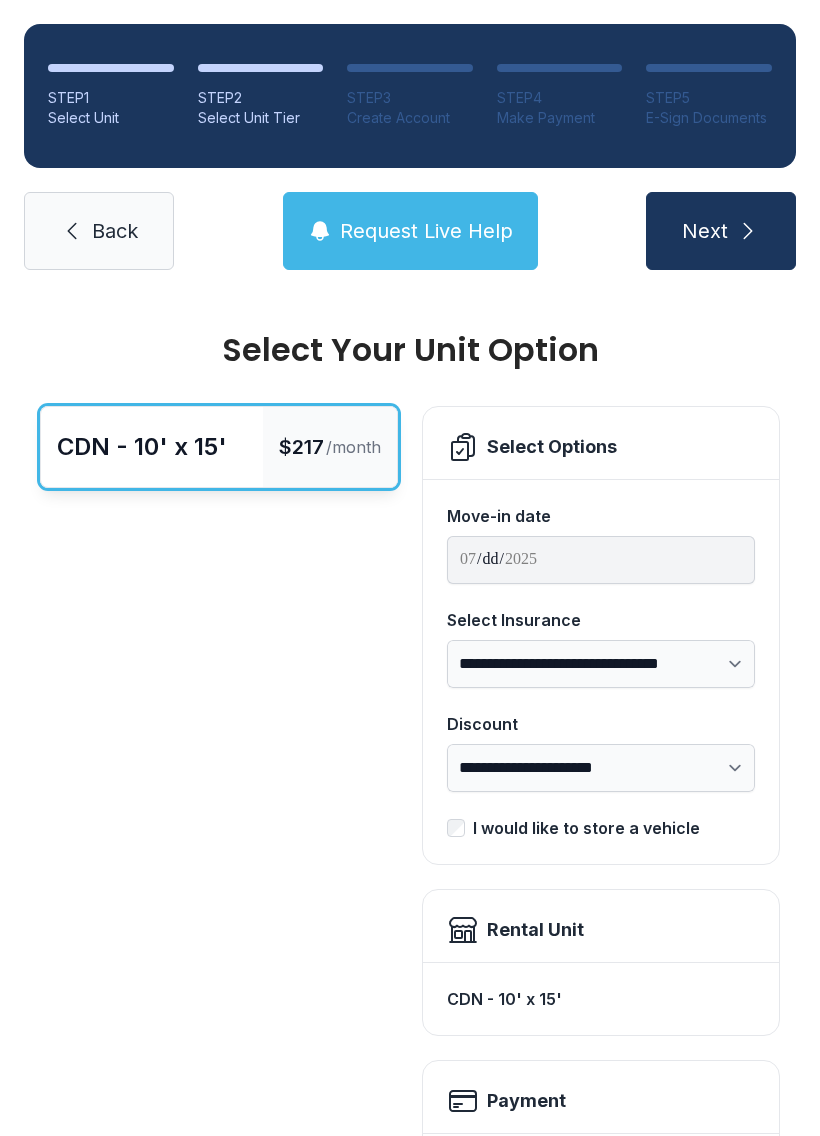 click on "$217 /month" at bounding box center [330, 447] 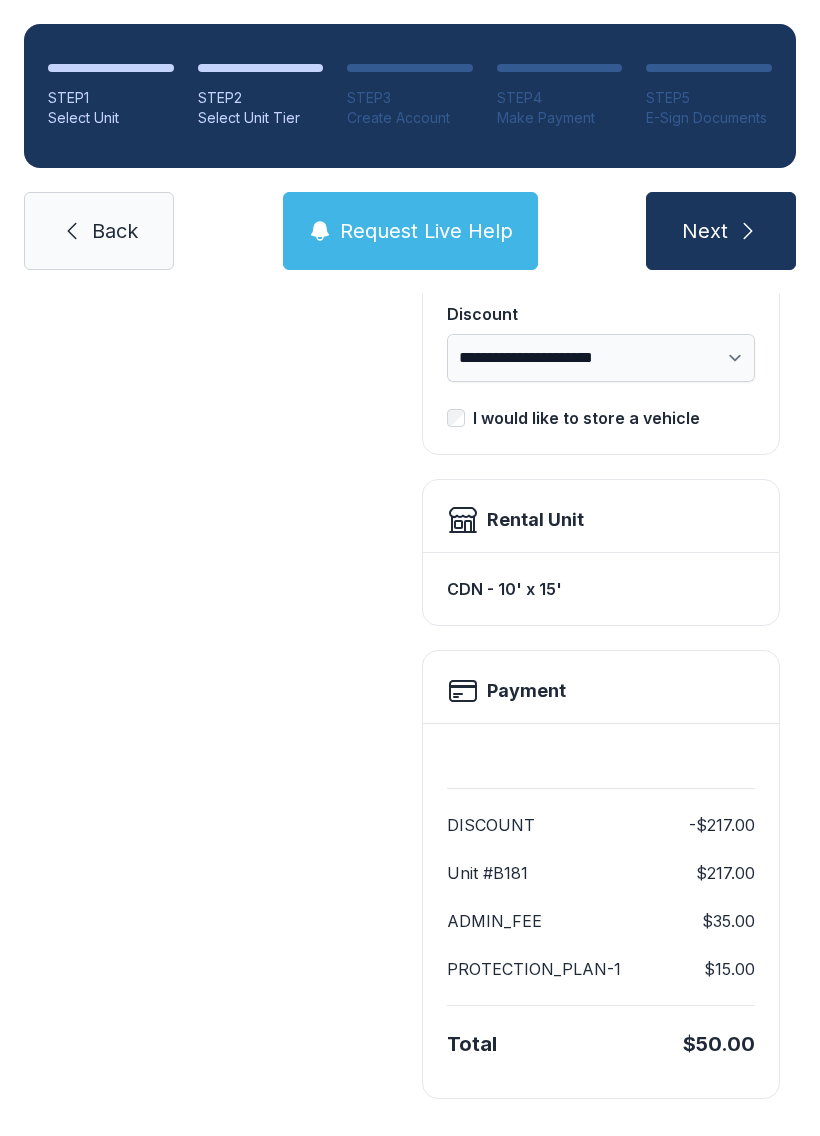 scroll, scrollTop: 409, scrollLeft: 0, axis: vertical 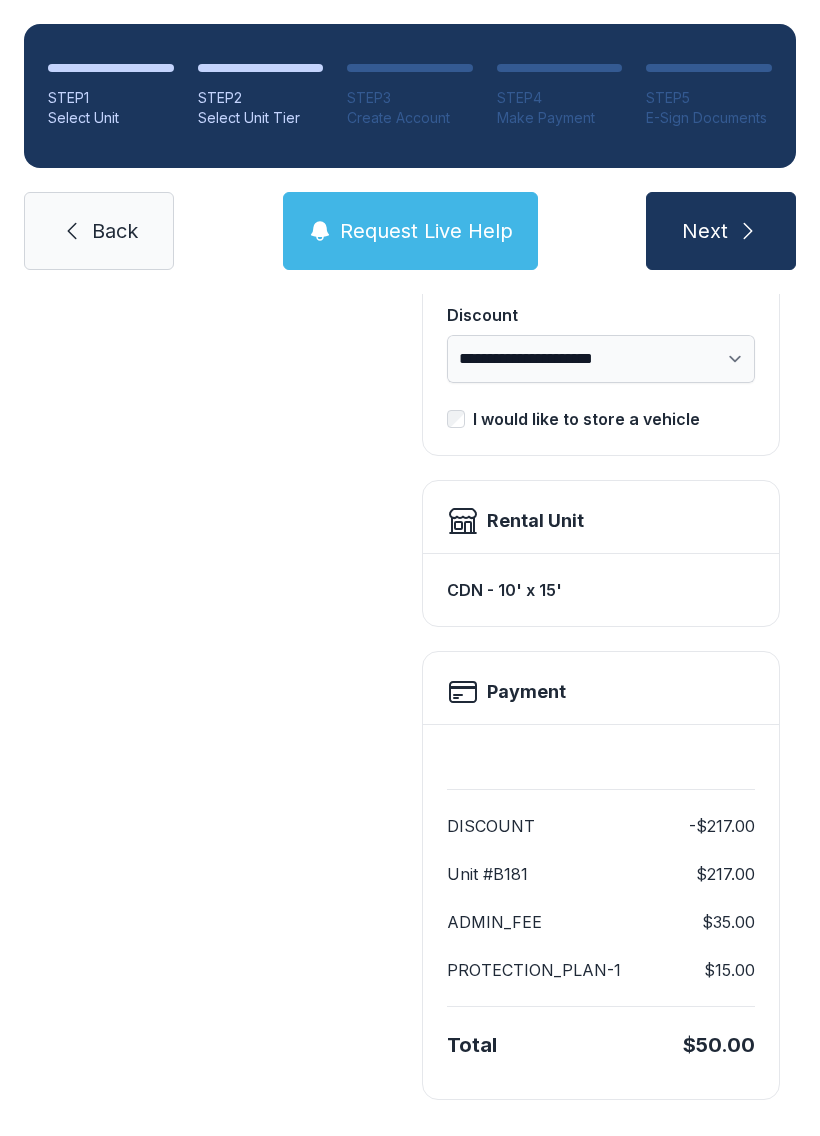 click on "Next" at bounding box center (721, 231) 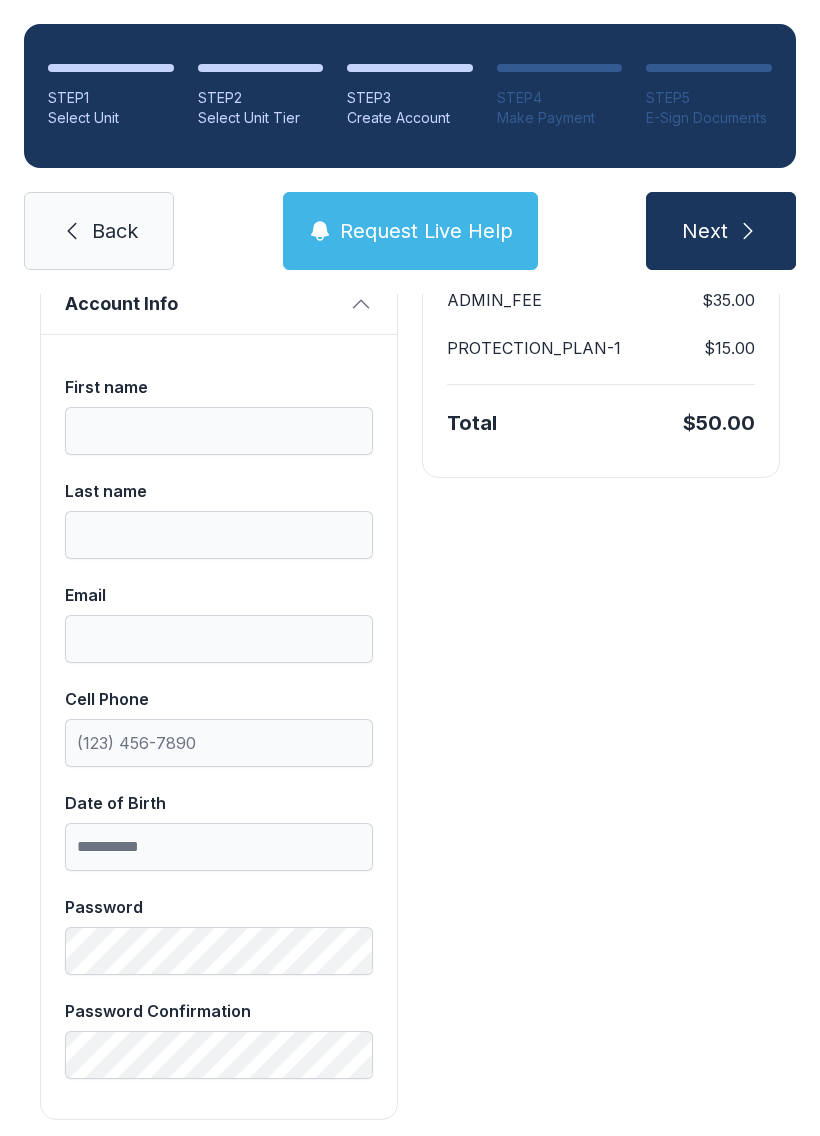 scroll, scrollTop: 358, scrollLeft: 0, axis: vertical 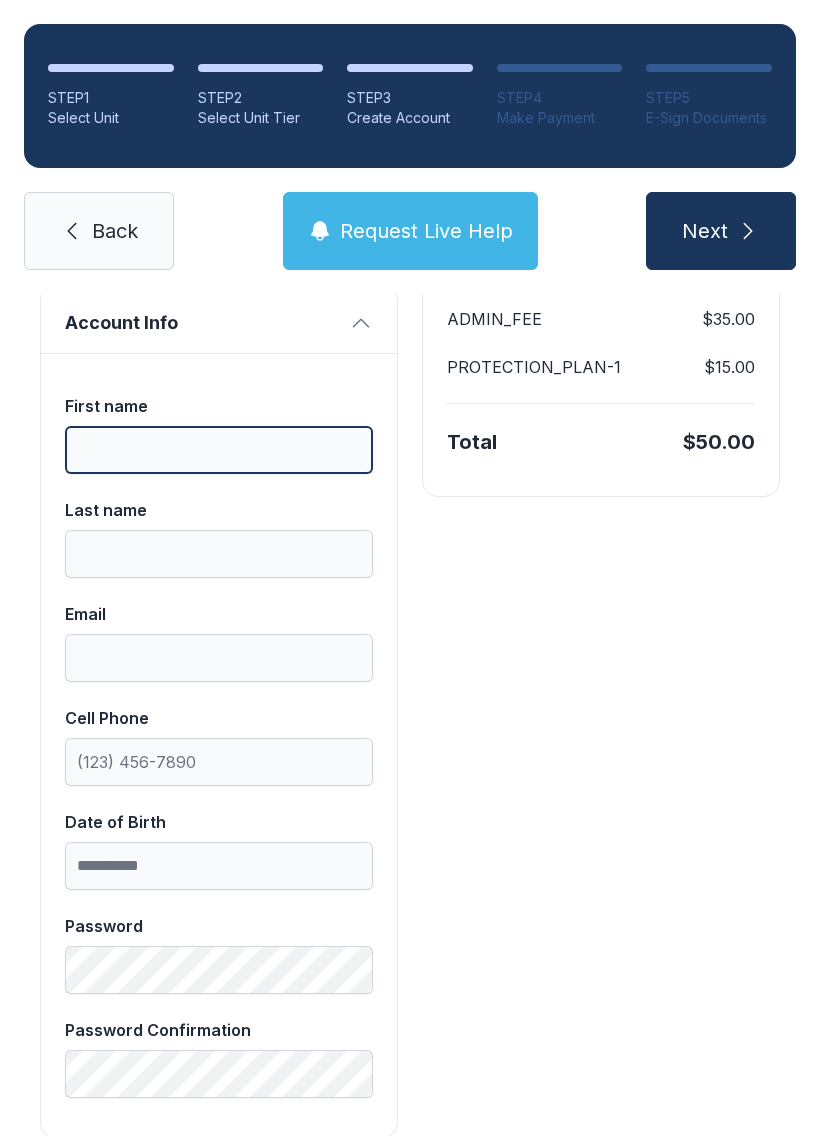 click on "First name" at bounding box center (219, 450) 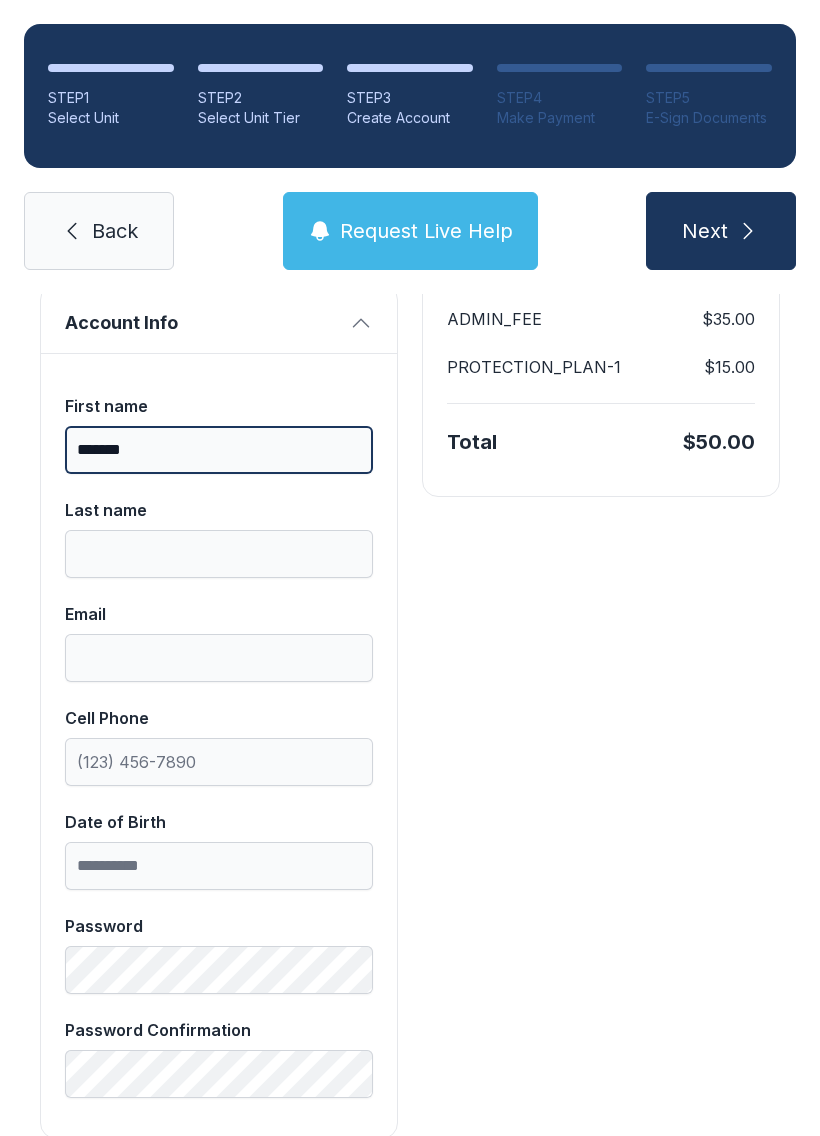 type on "*******" 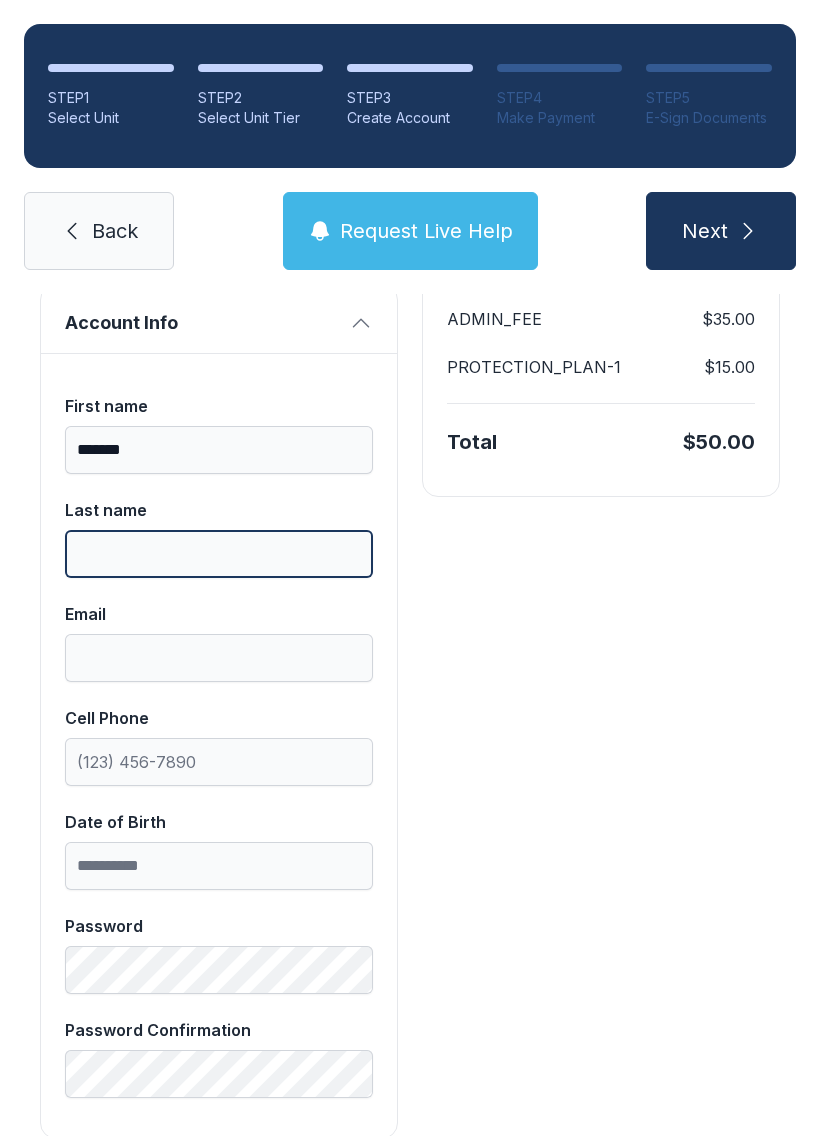 click on "Last name" at bounding box center [219, 554] 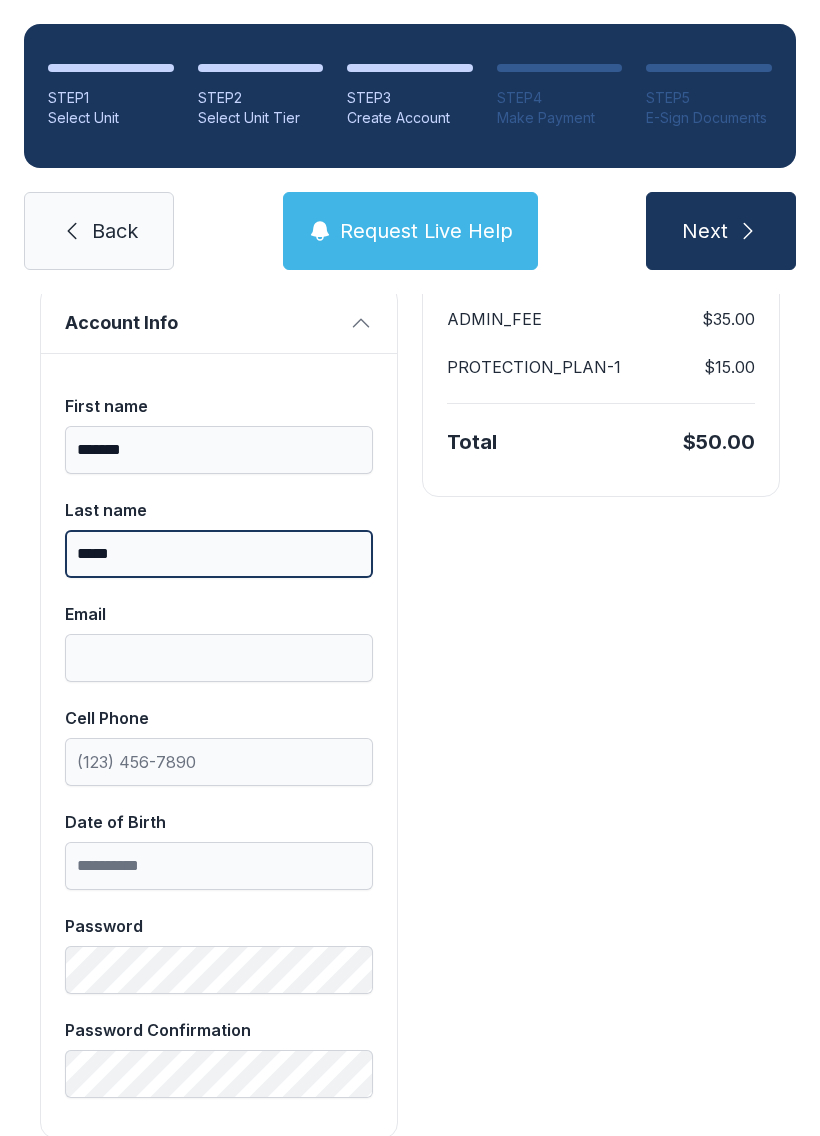 type on "*****" 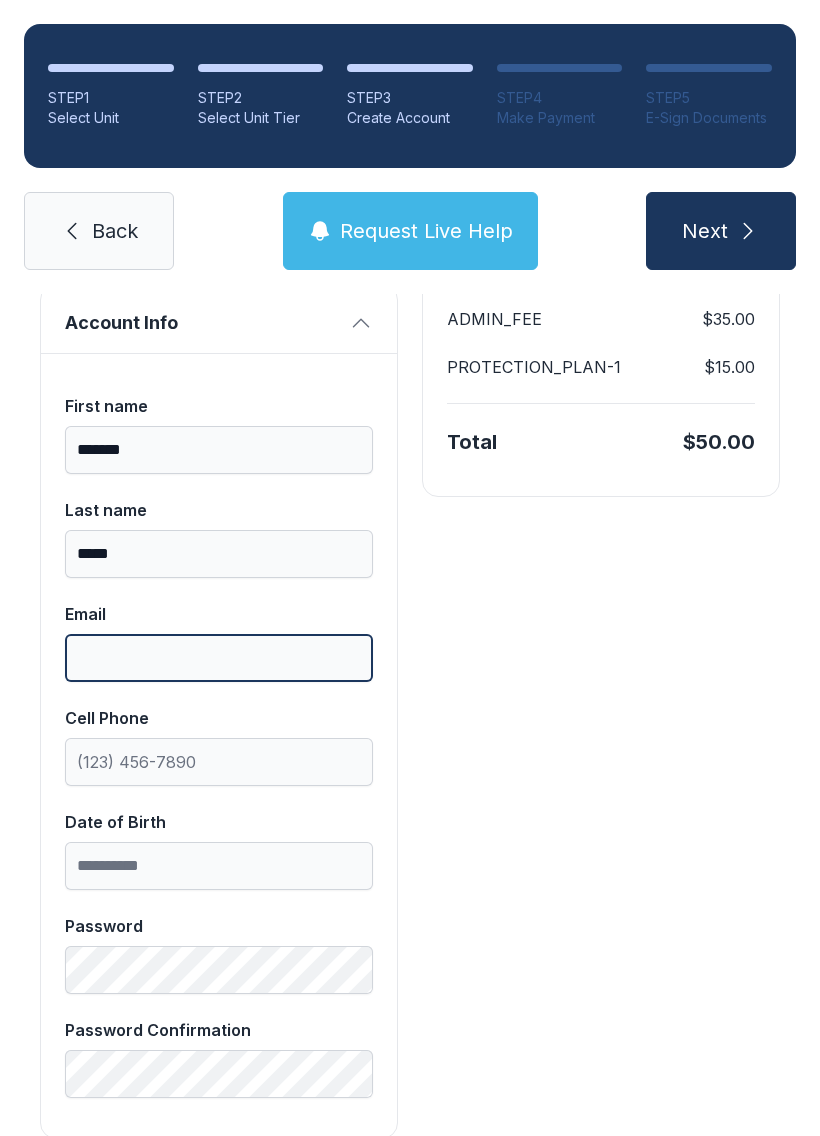 click on "Email" at bounding box center (219, 658) 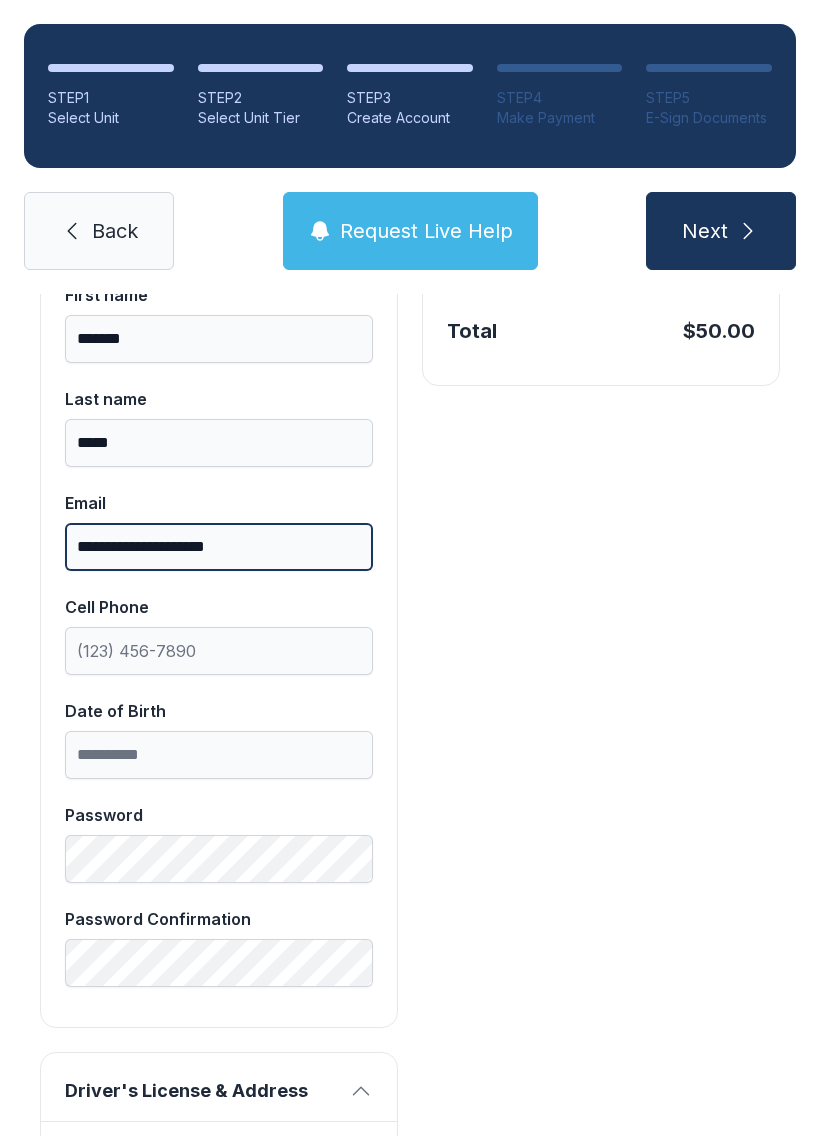 scroll, scrollTop: 473, scrollLeft: 0, axis: vertical 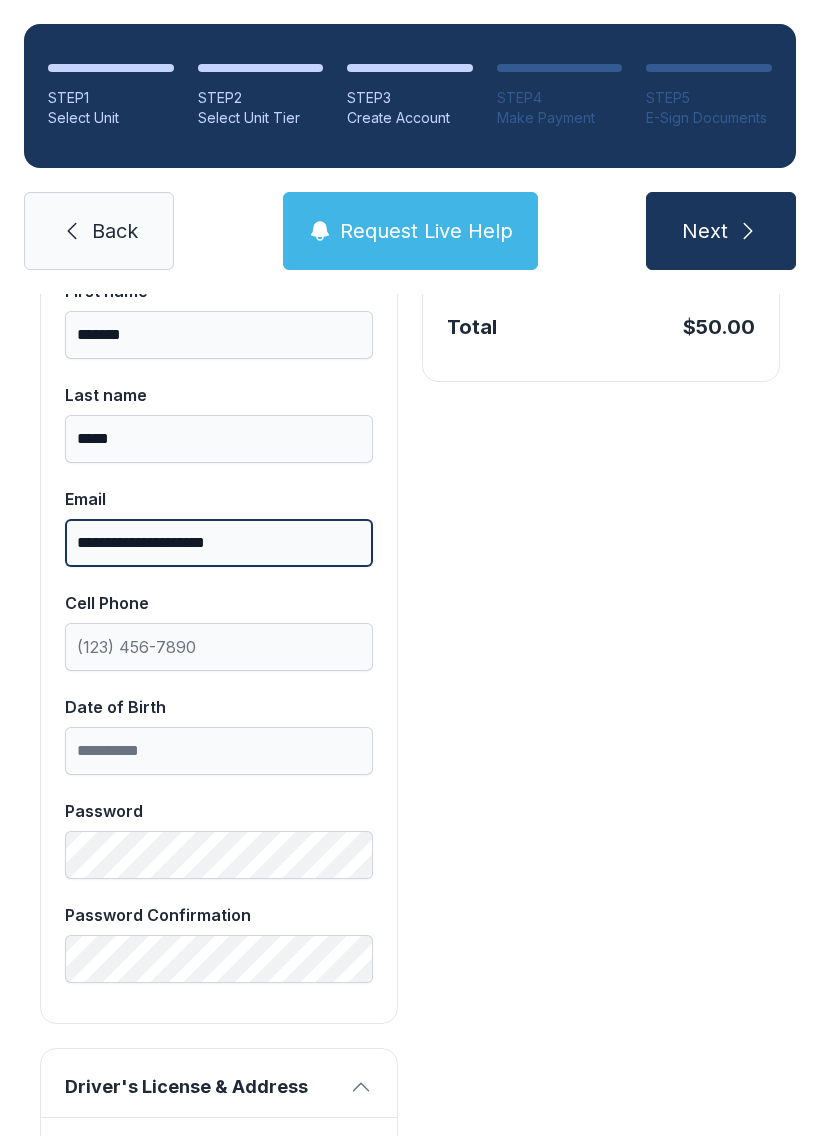 type on "**********" 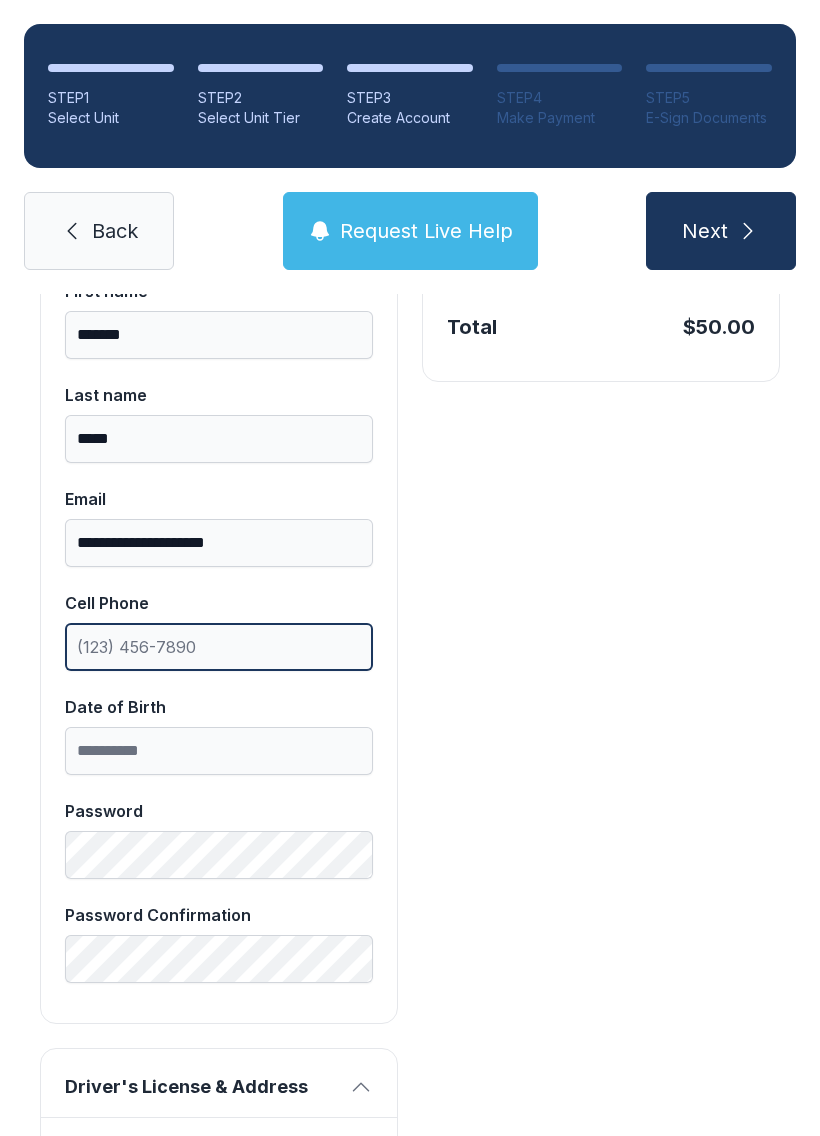 click on "Cell Phone" at bounding box center (219, 647) 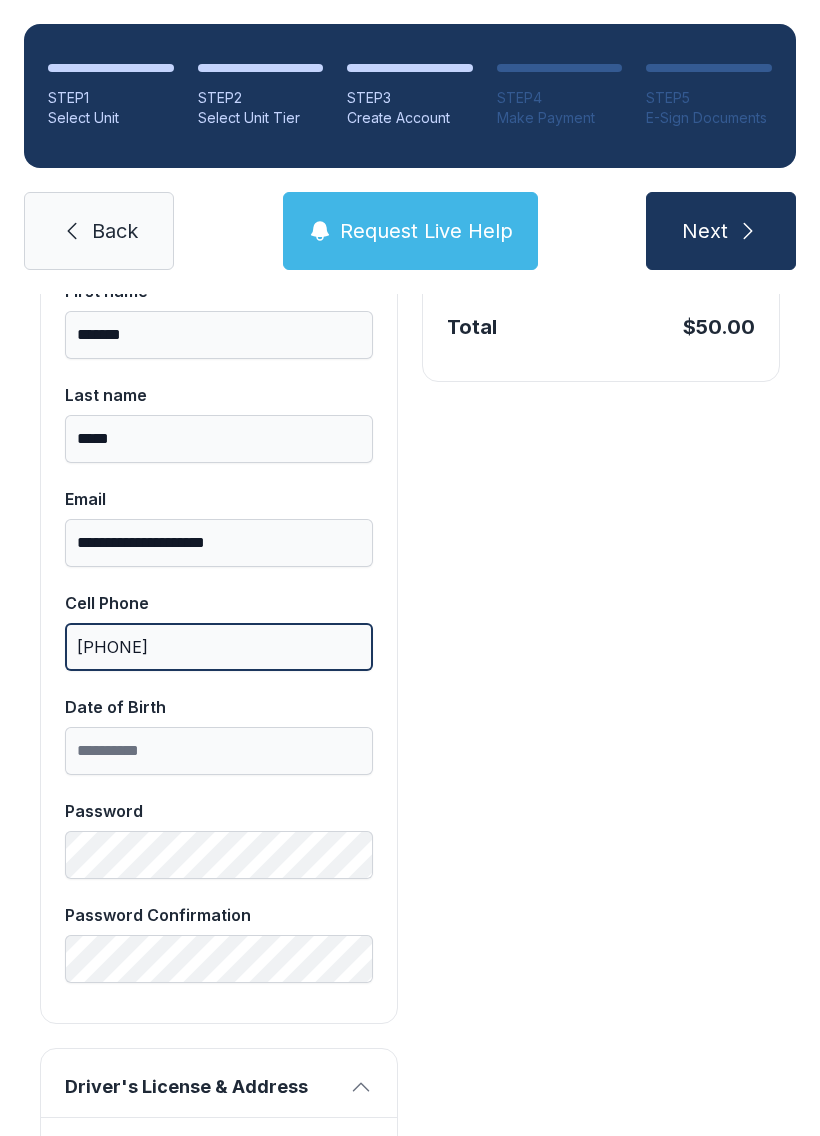 type on "[PHONE]" 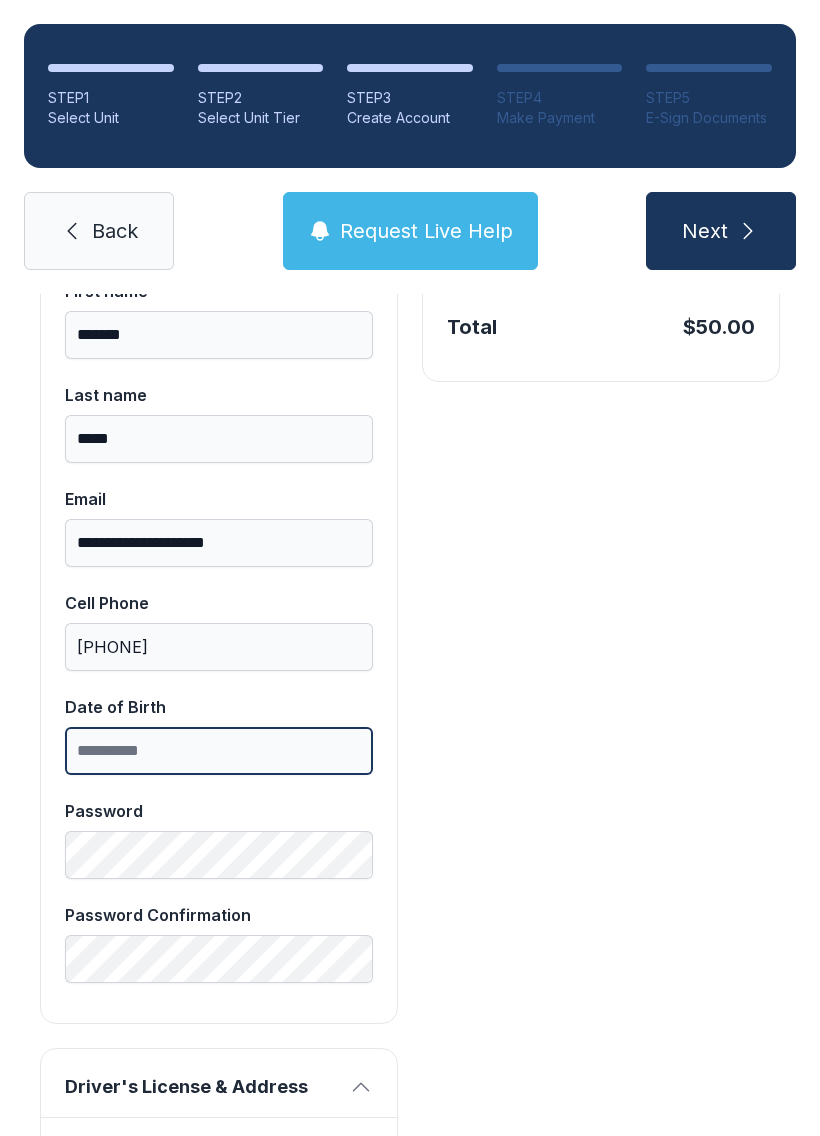 click on "Date of Birth" at bounding box center [219, 751] 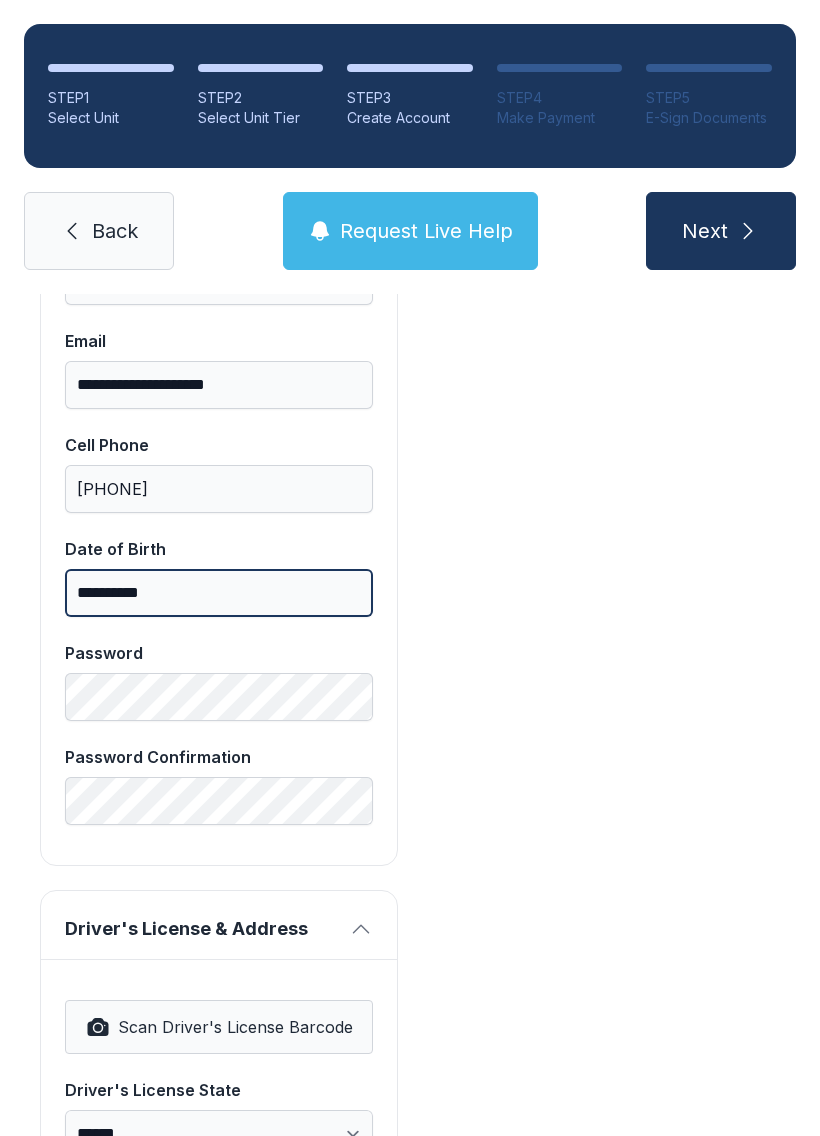 scroll, scrollTop: 637, scrollLeft: 0, axis: vertical 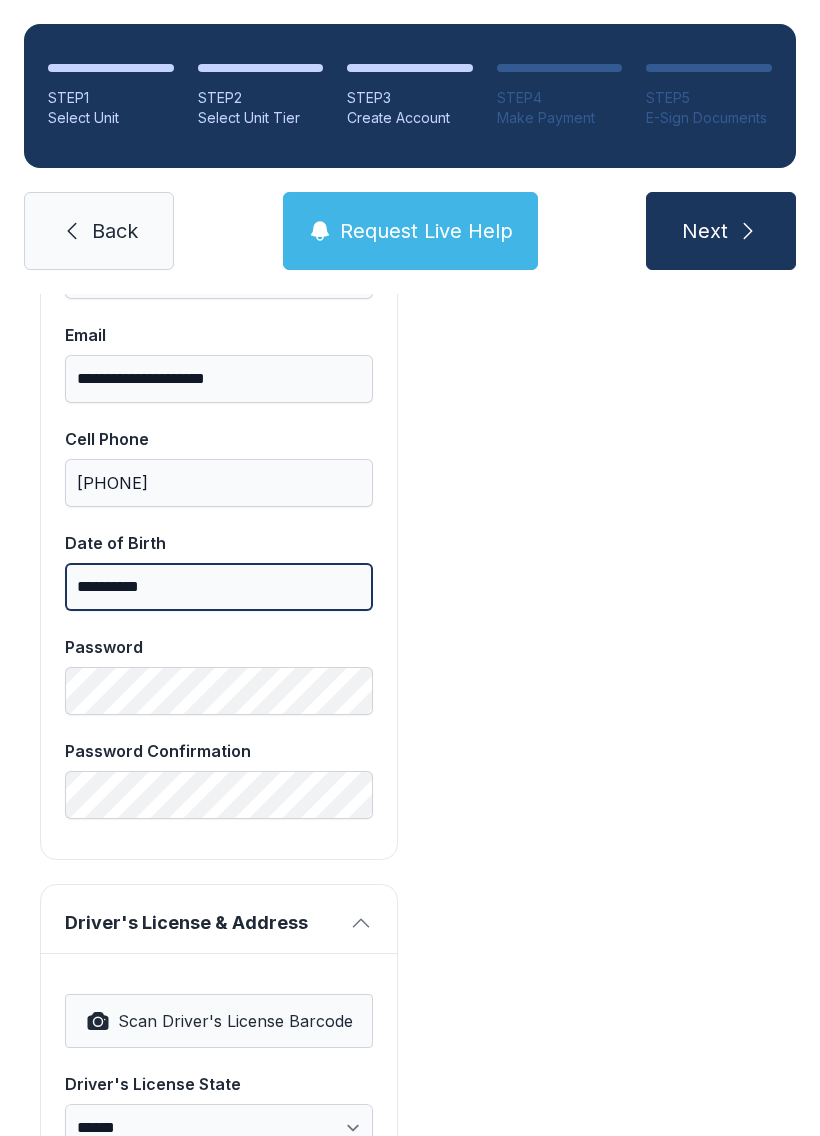 type on "**********" 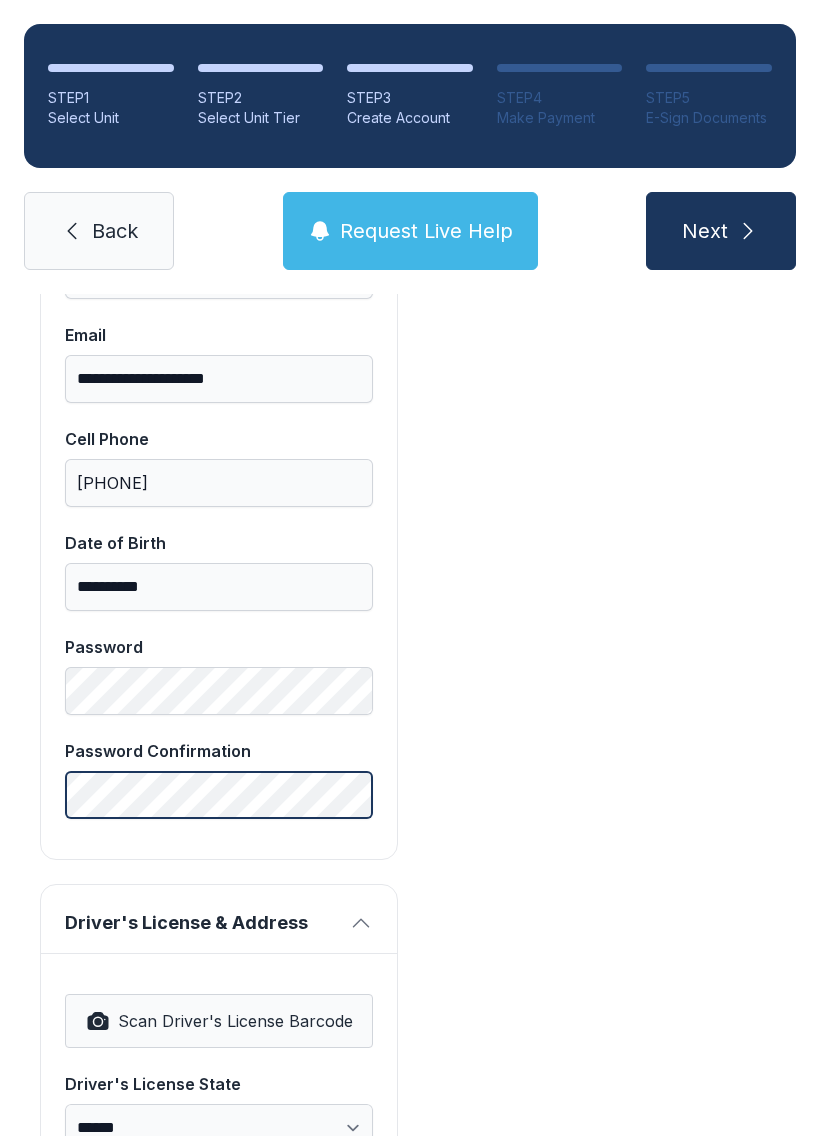 scroll, scrollTop: 44, scrollLeft: 0, axis: vertical 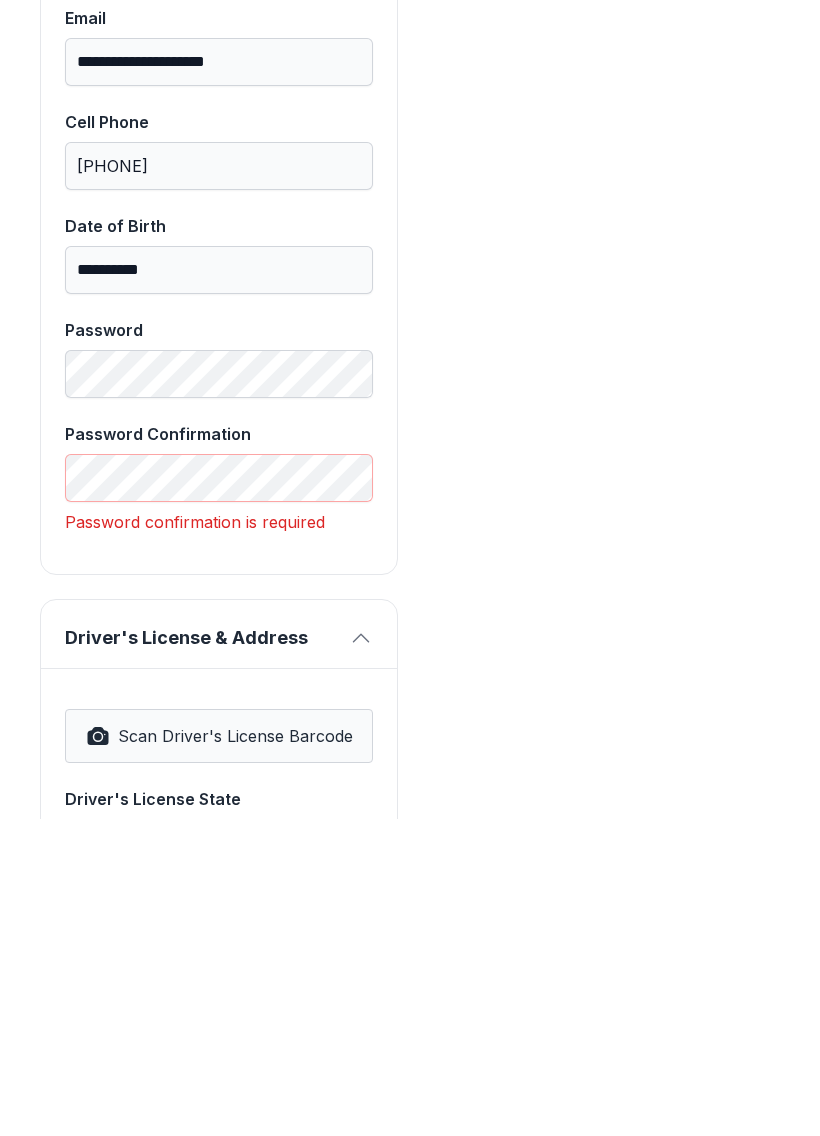 click on "Password Confirmation" at bounding box center [219, 155] 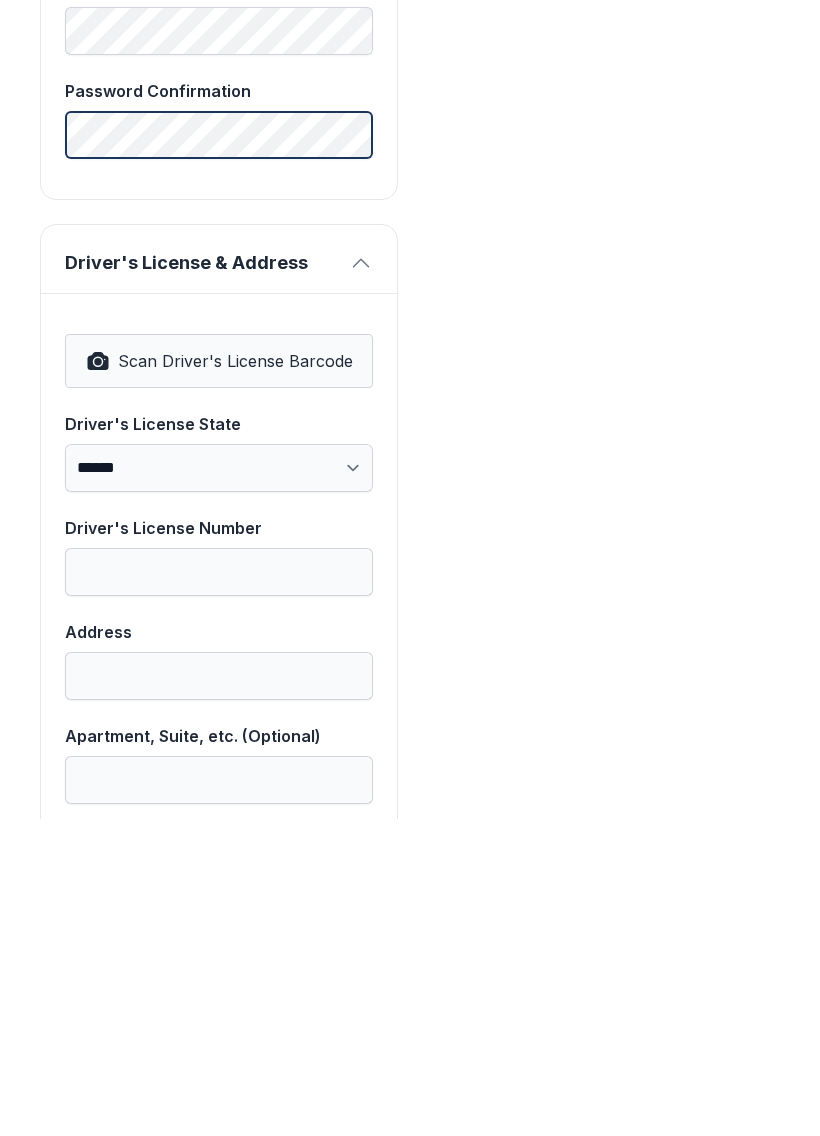 scroll, scrollTop: 978, scrollLeft: 0, axis: vertical 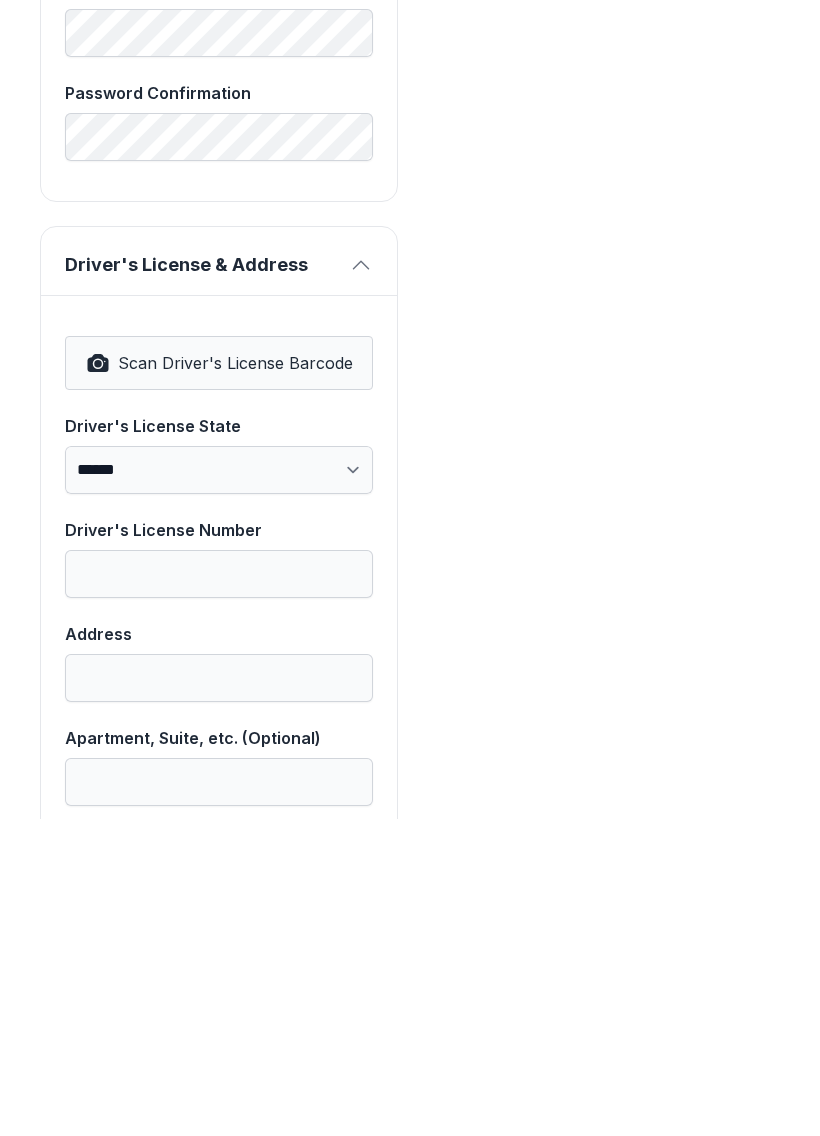 click at bounding box center [98, 680] 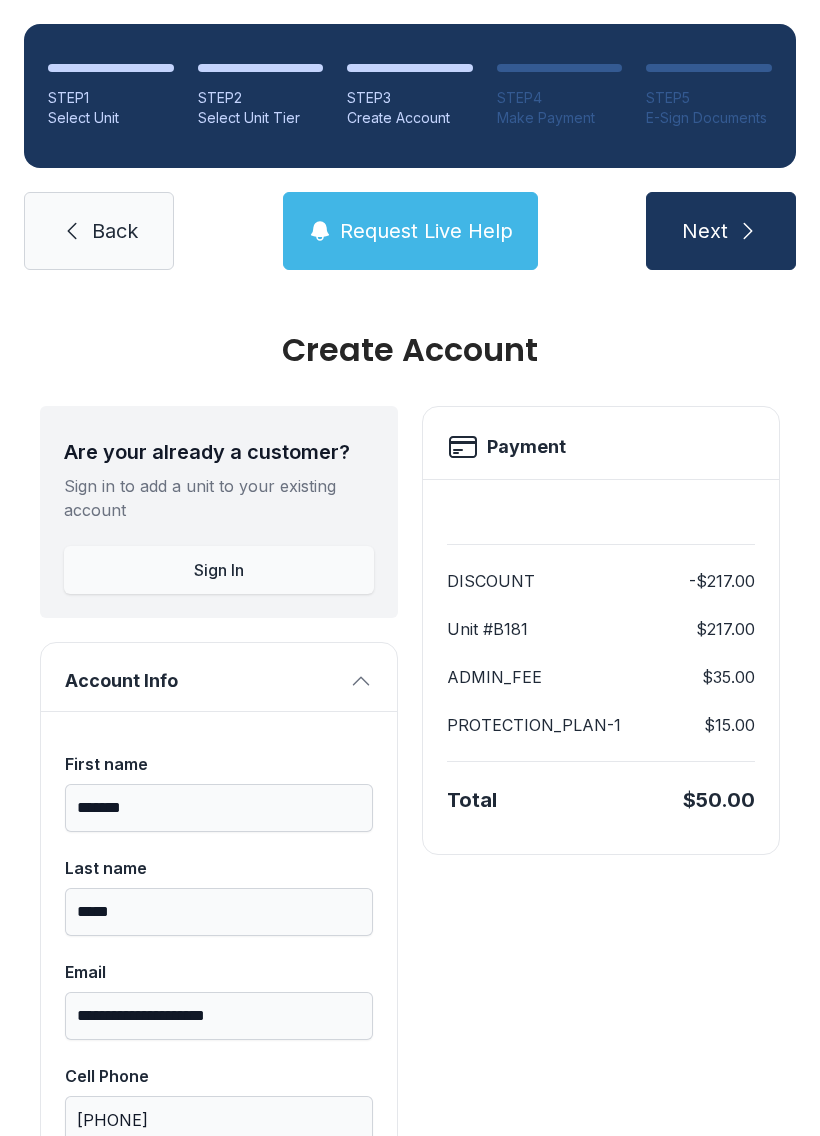 scroll, scrollTop: -1, scrollLeft: 0, axis: vertical 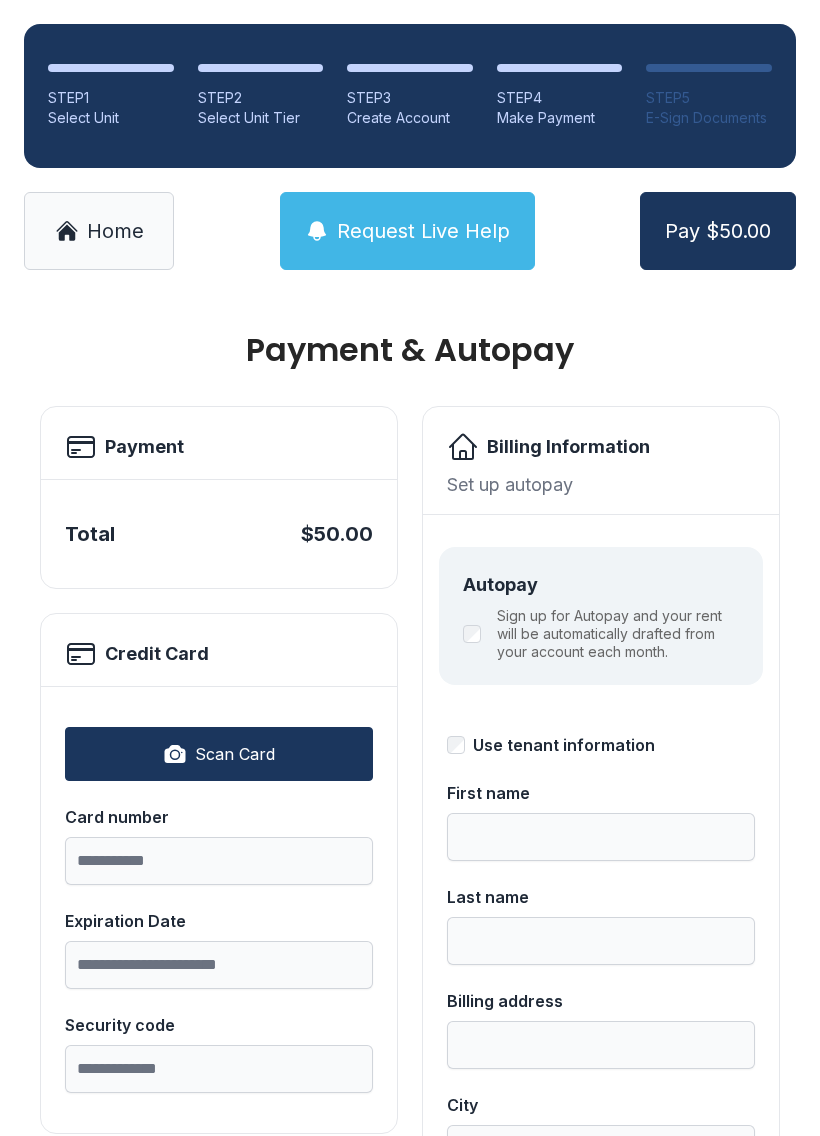 click on "Scan Card" at bounding box center [219, 754] 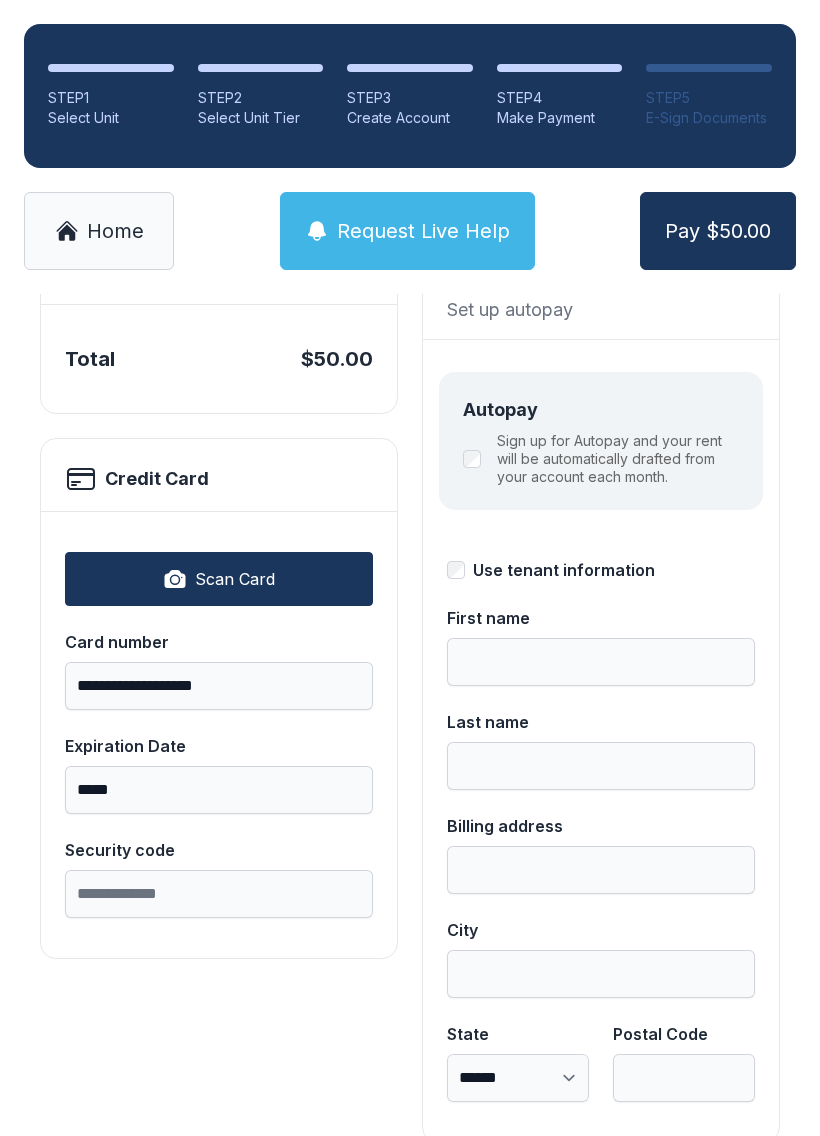 scroll, scrollTop: 190, scrollLeft: 0, axis: vertical 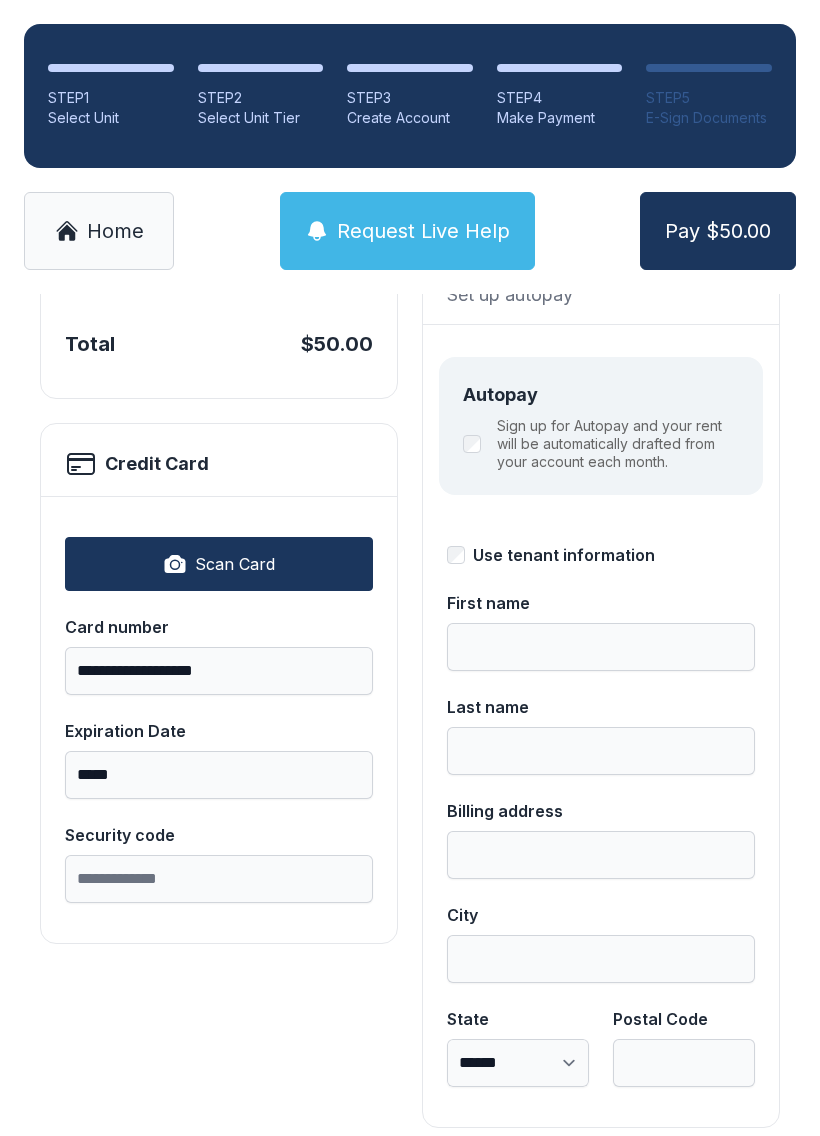 click on "Security code" at bounding box center (219, 879) 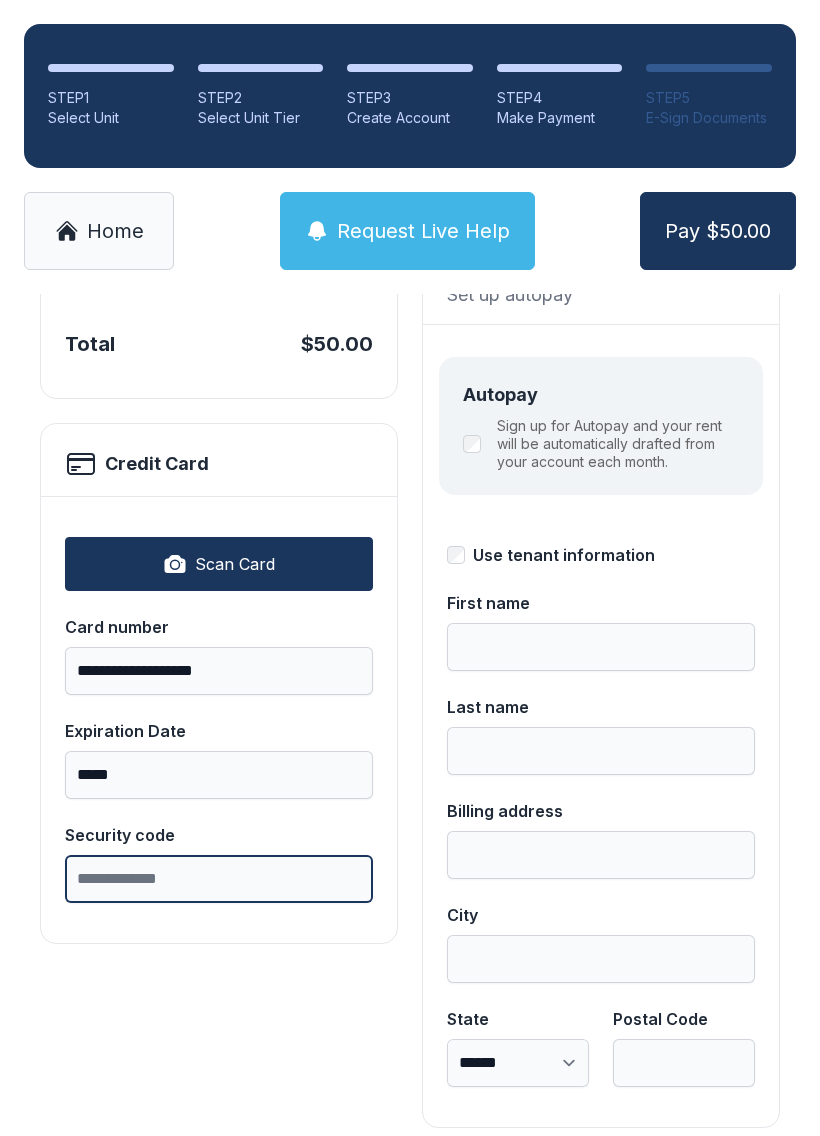 scroll, scrollTop: 44, scrollLeft: 0, axis: vertical 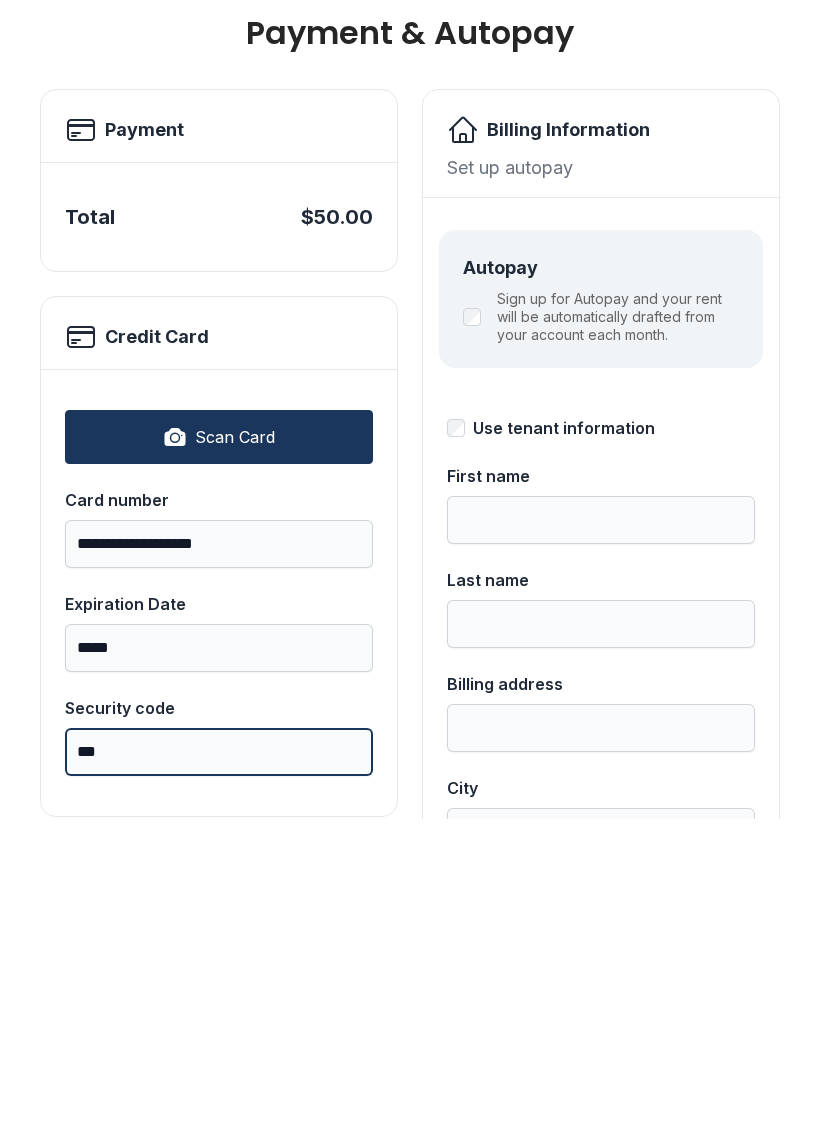 type on "***" 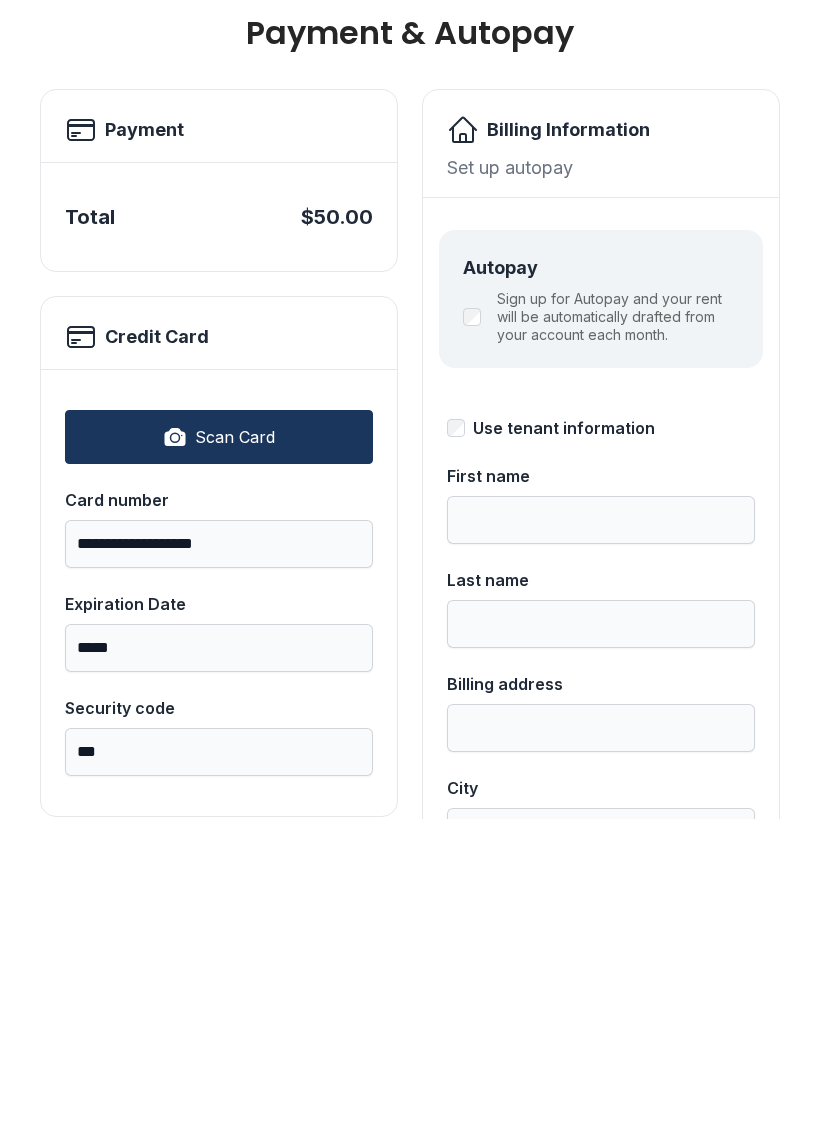 click on "Use tenant information" at bounding box center [564, 745] 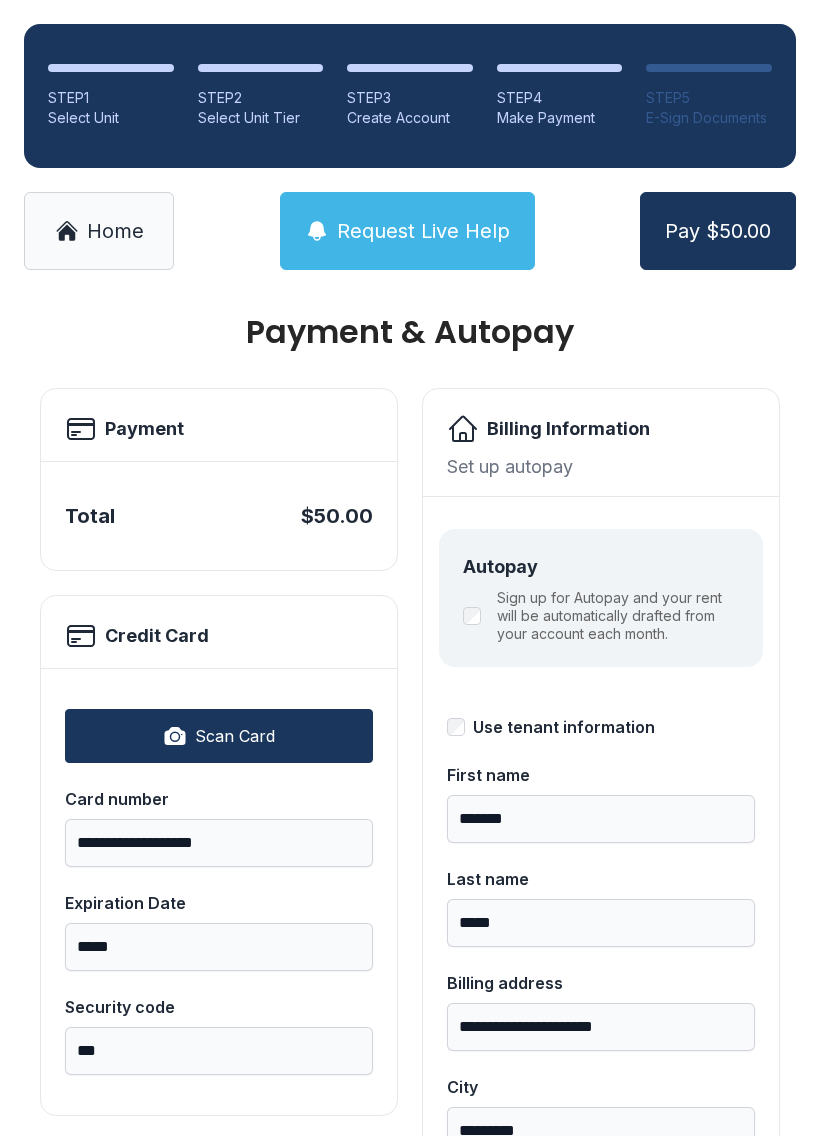 scroll, scrollTop: 17, scrollLeft: 0, axis: vertical 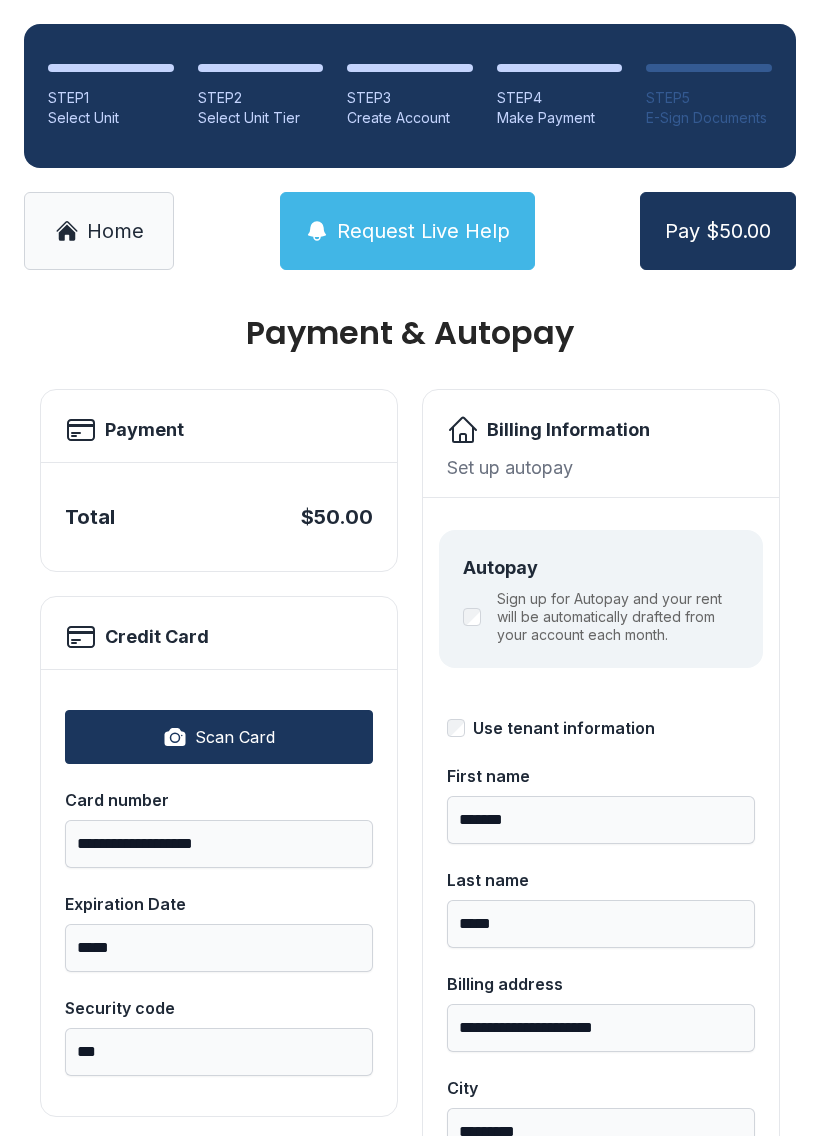 click on "Sign up for Autopay and your rent will be automatically drafted from your account each month." at bounding box center (601, 617) 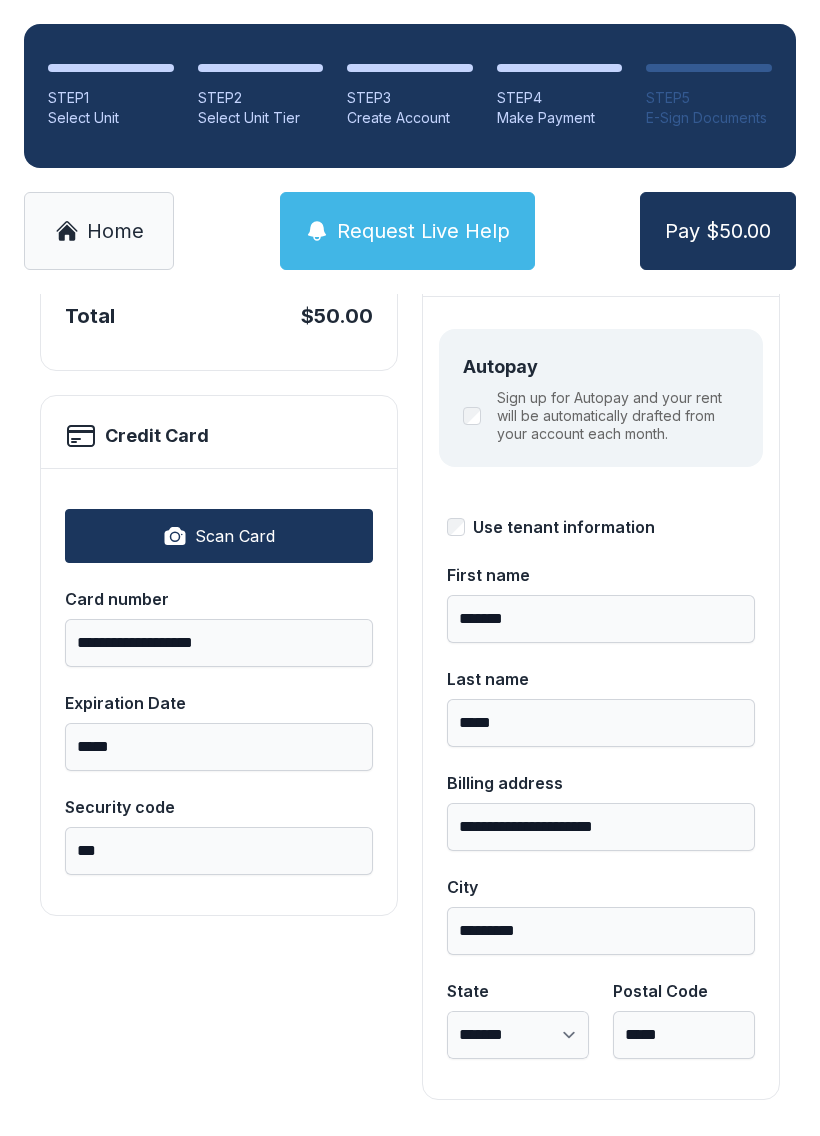 scroll, scrollTop: 218, scrollLeft: 0, axis: vertical 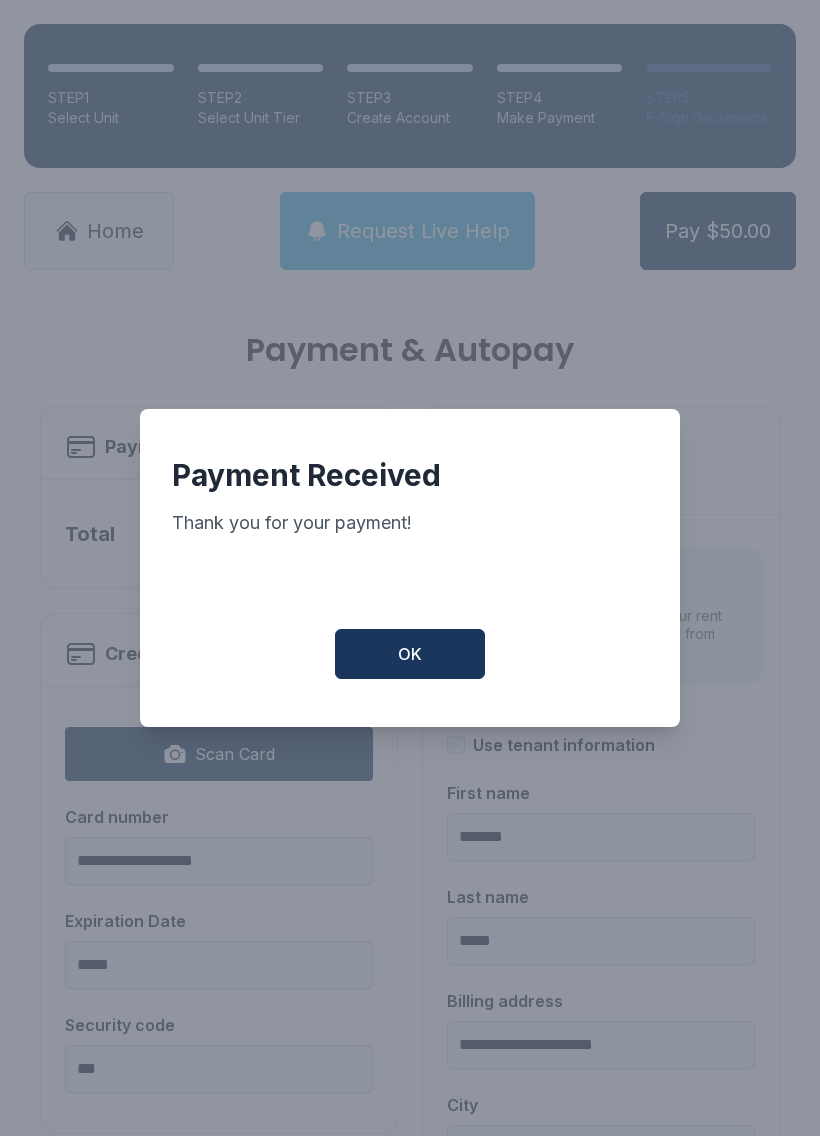 click on "OK" at bounding box center [410, 654] 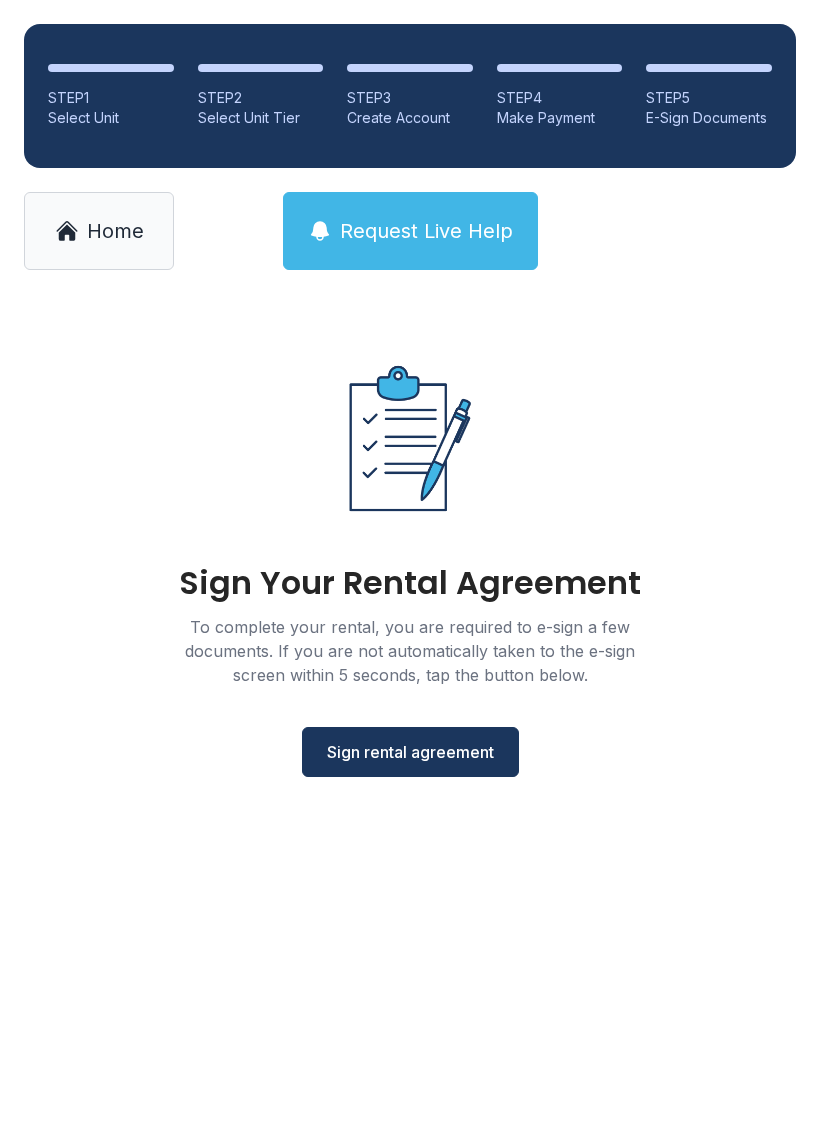 scroll, scrollTop: 0, scrollLeft: 0, axis: both 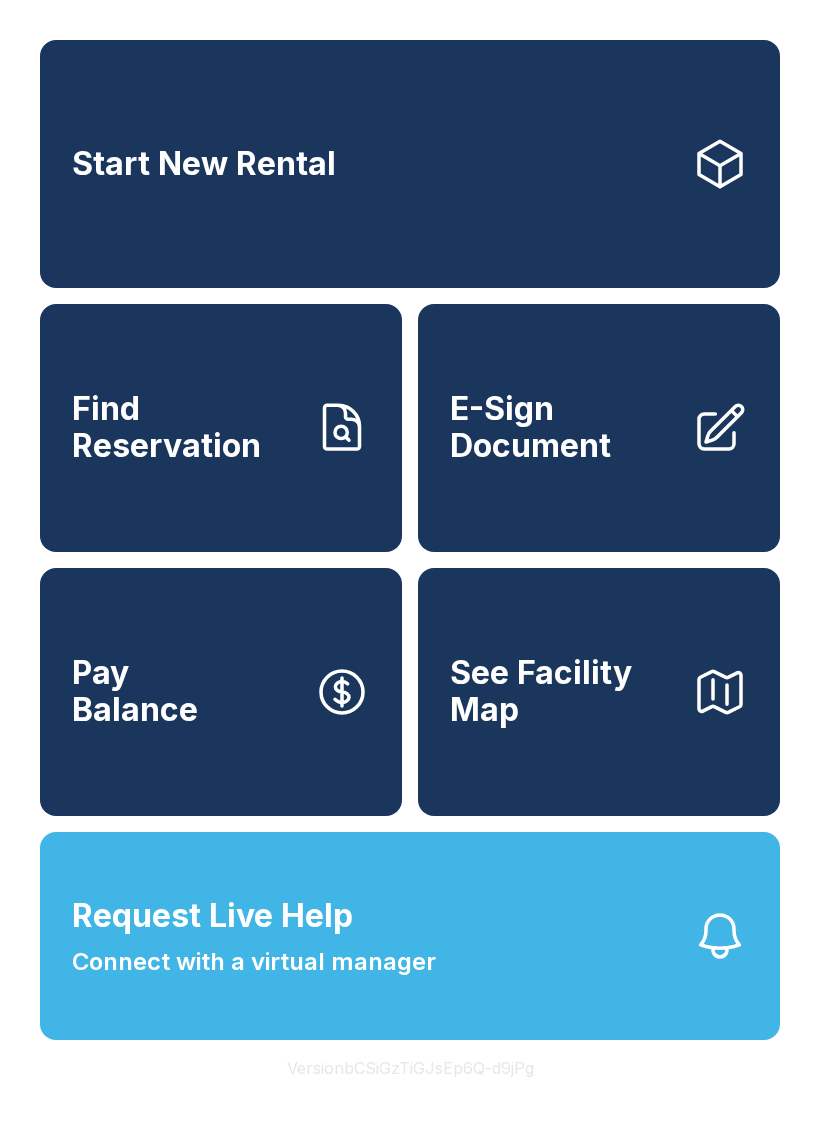 click on "Find Reservation" at bounding box center [185, 427] 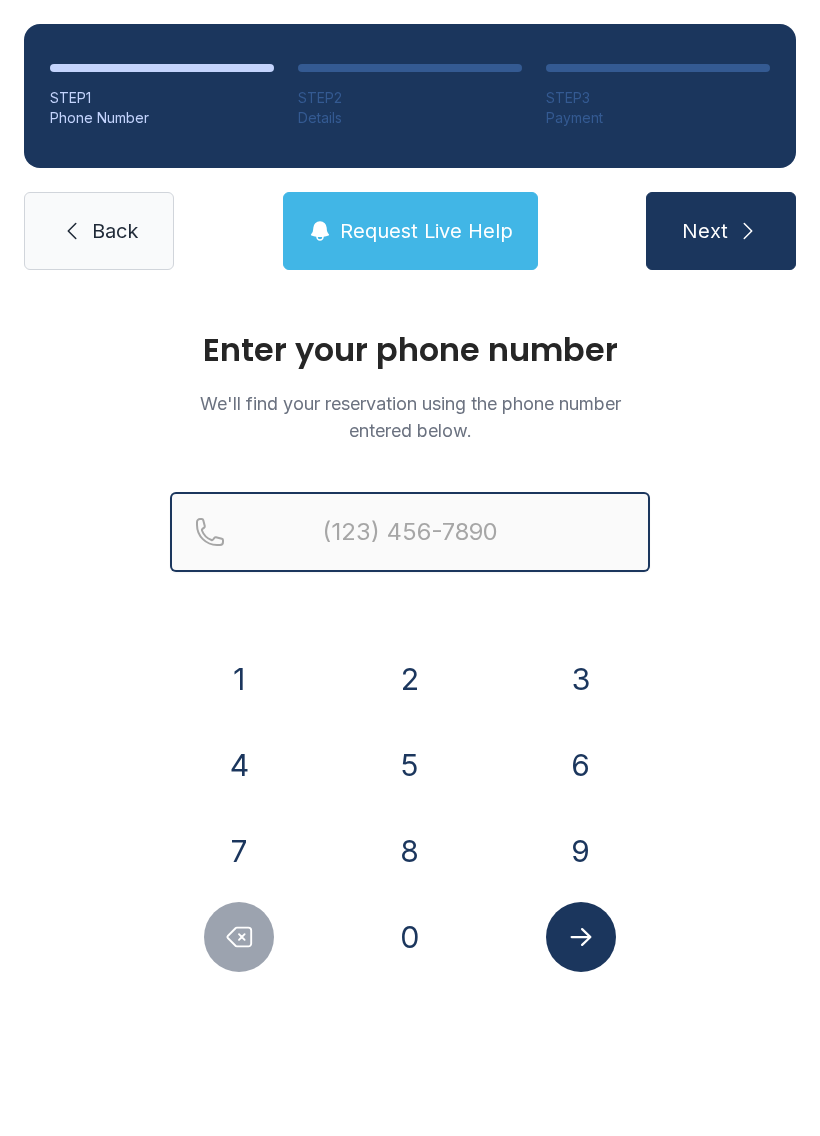 click at bounding box center [410, 532] 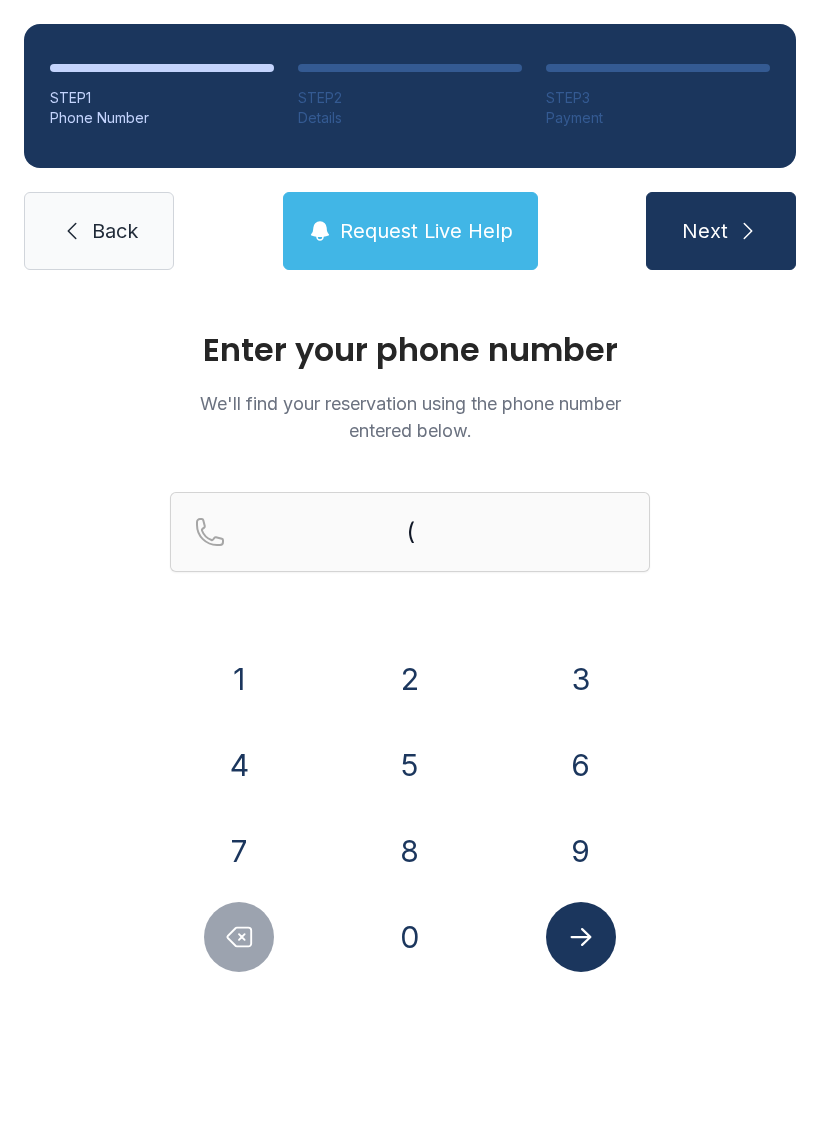 click on "2" at bounding box center (239, 679) 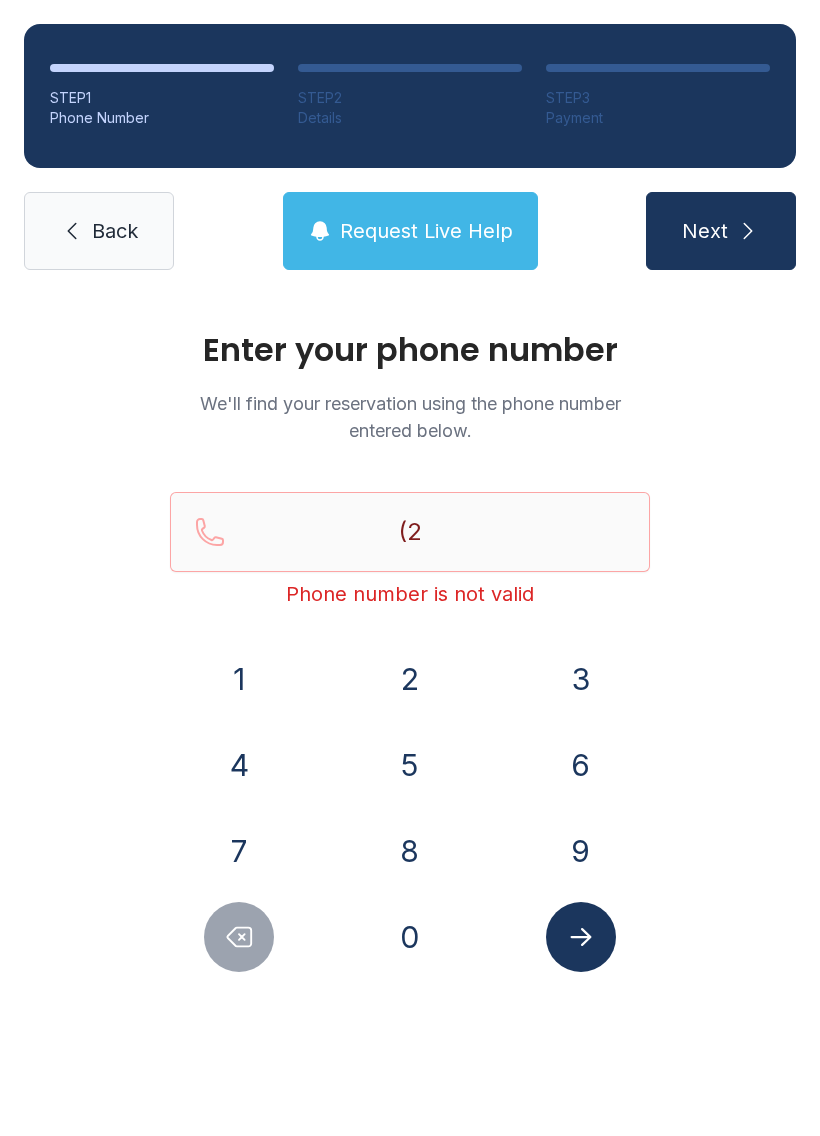click on "5" at bounding box center (239, 679) 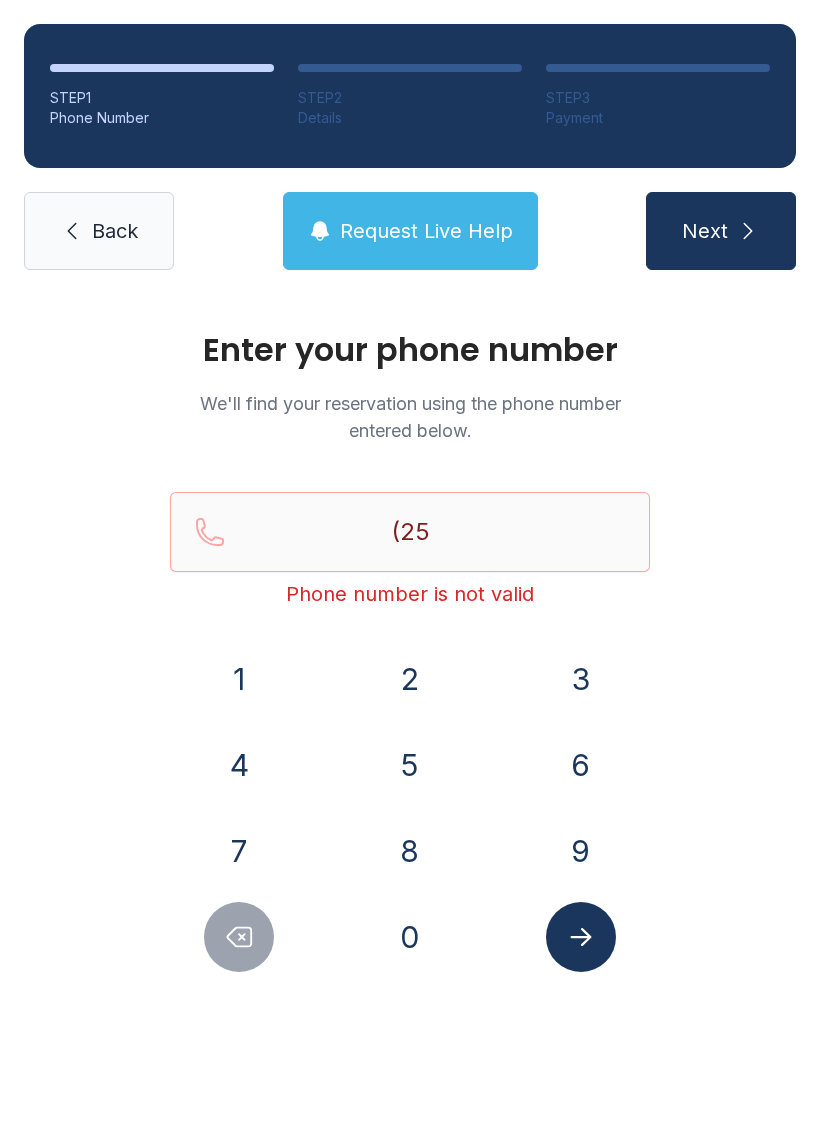 click on "5" at bounding box center (239, 679) 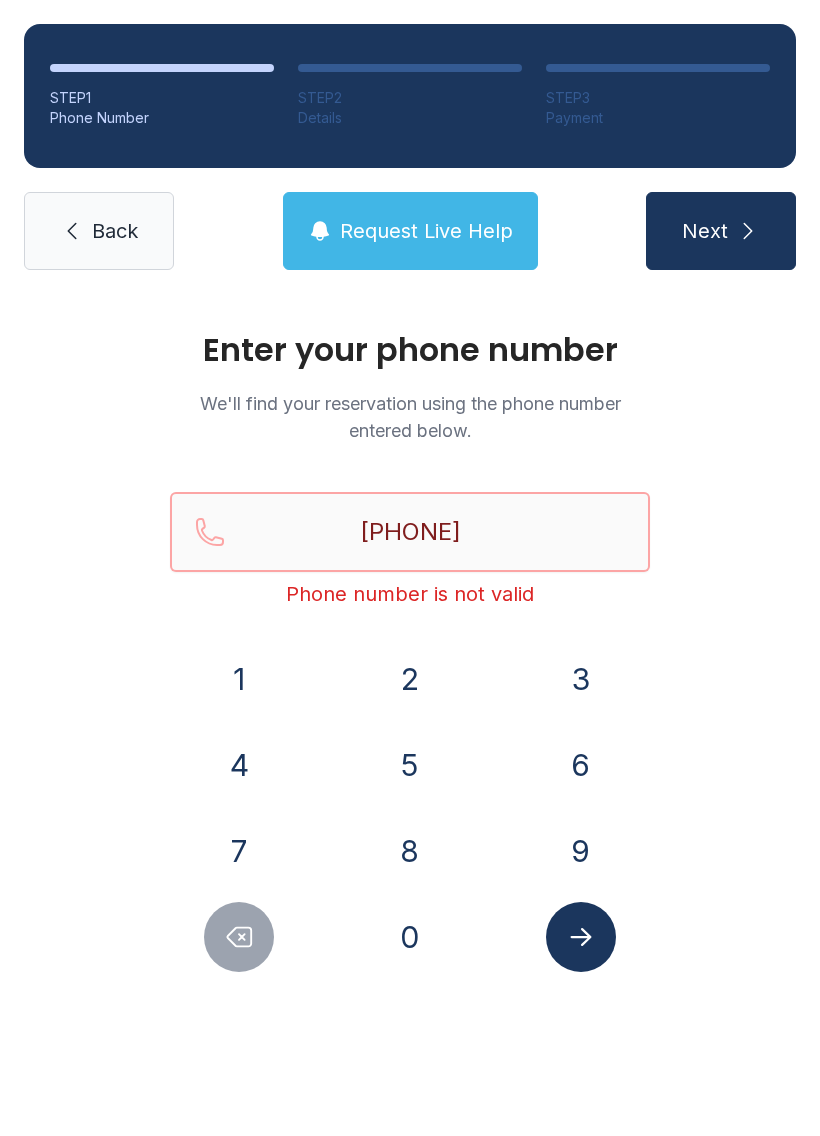 click on "[PHONE]" at bounding box center (410, 532) 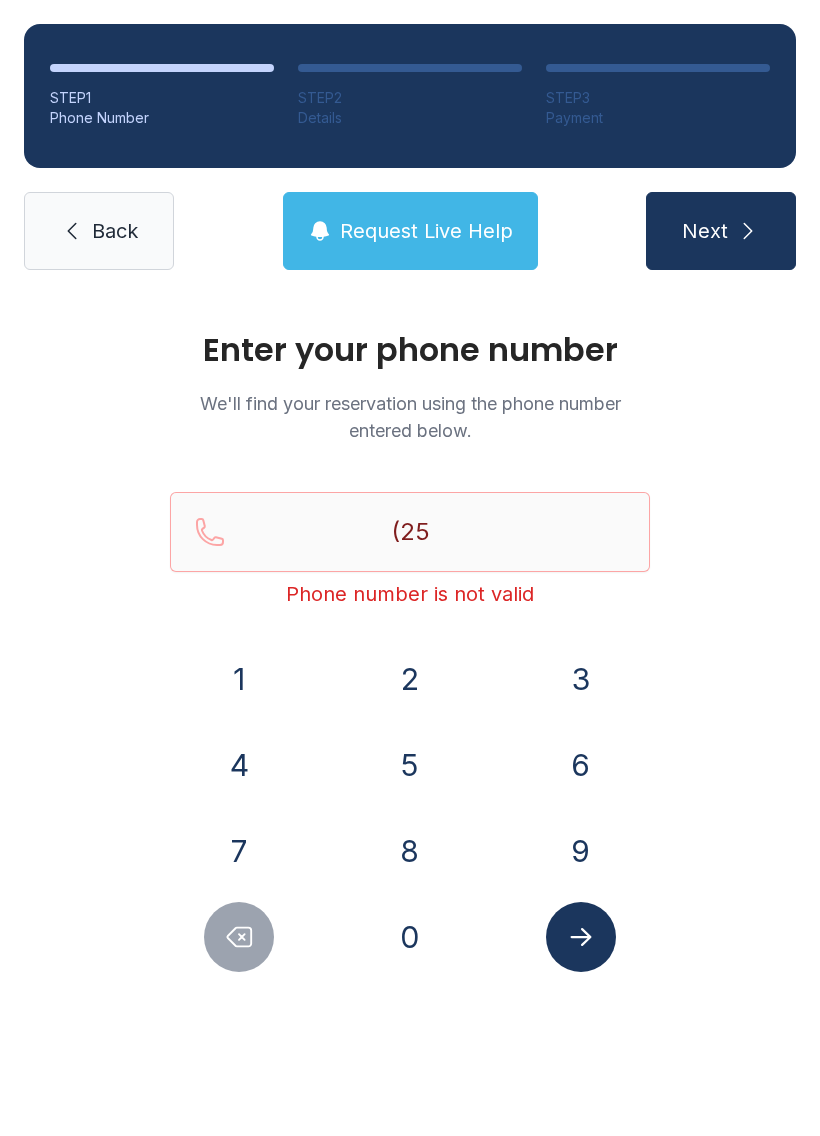click on "2" at bounding box center (239, 679) 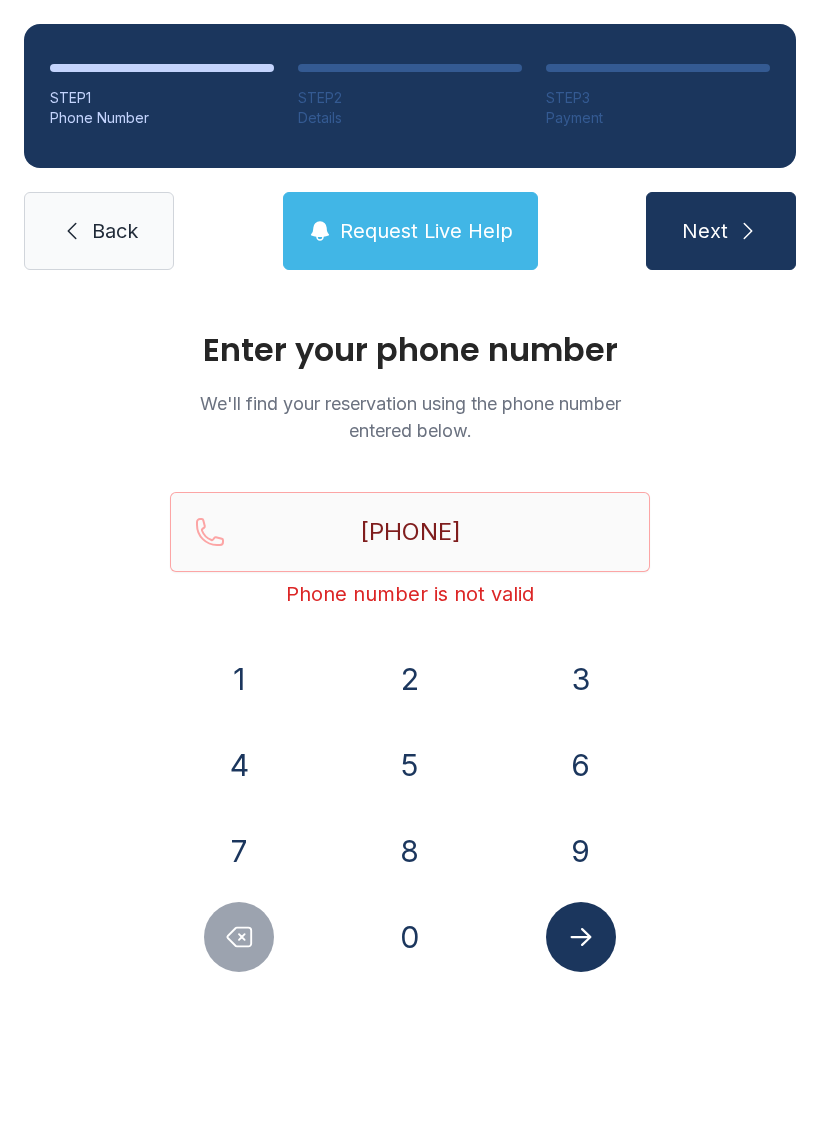 click on "9" at bounding box center (239, 679) 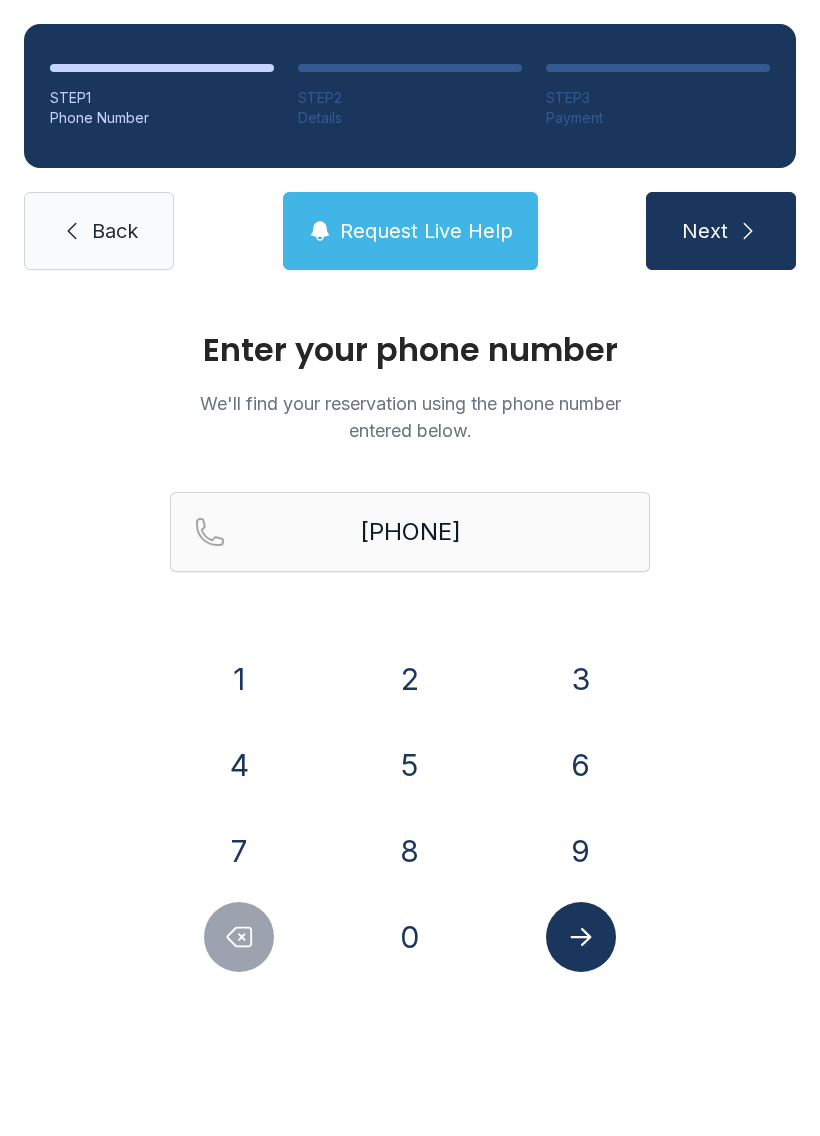 click at bounding box center (581, 937) 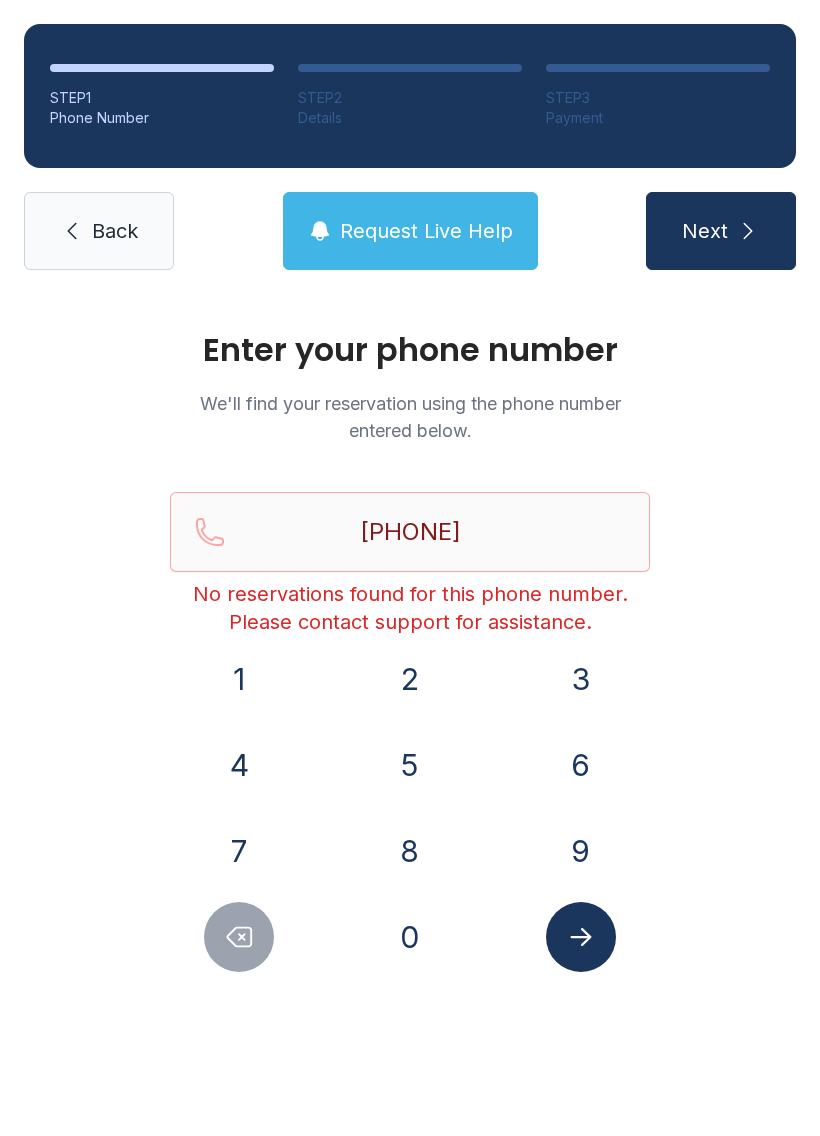 click on "Back" at bounding box center (115, 231) 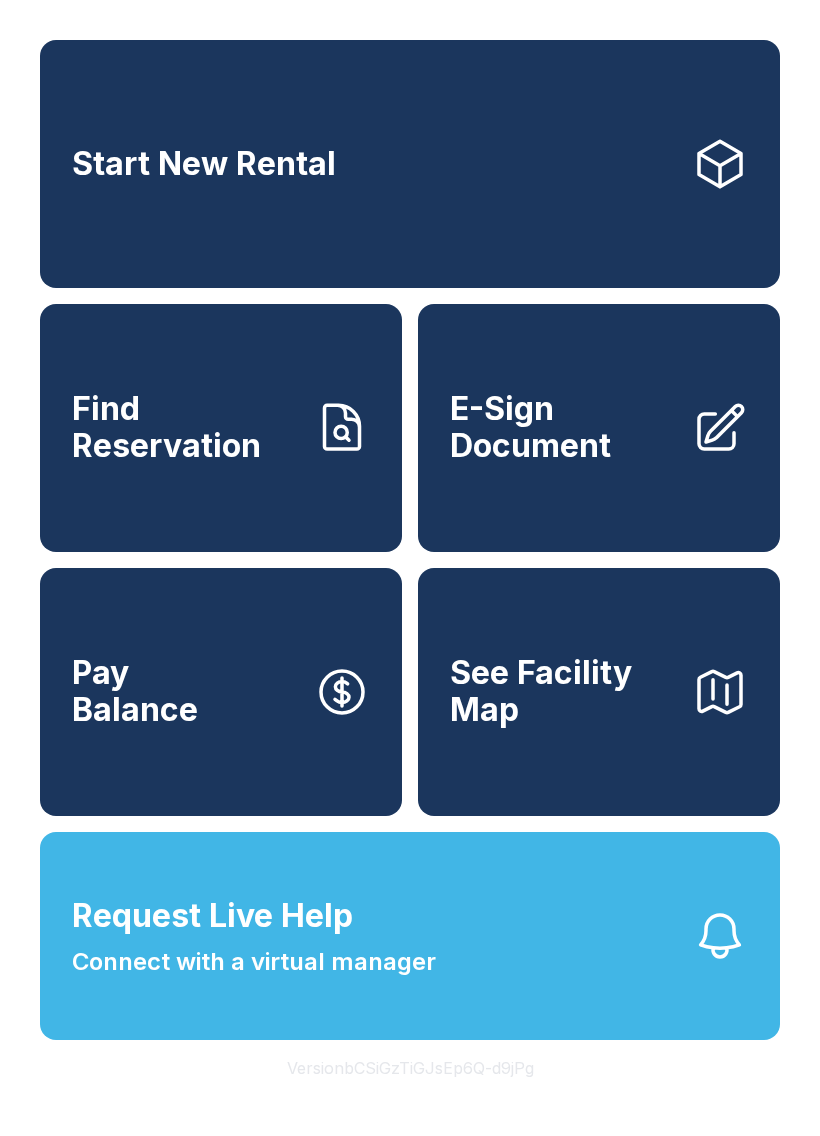 click at bounding box center [720, 691] 